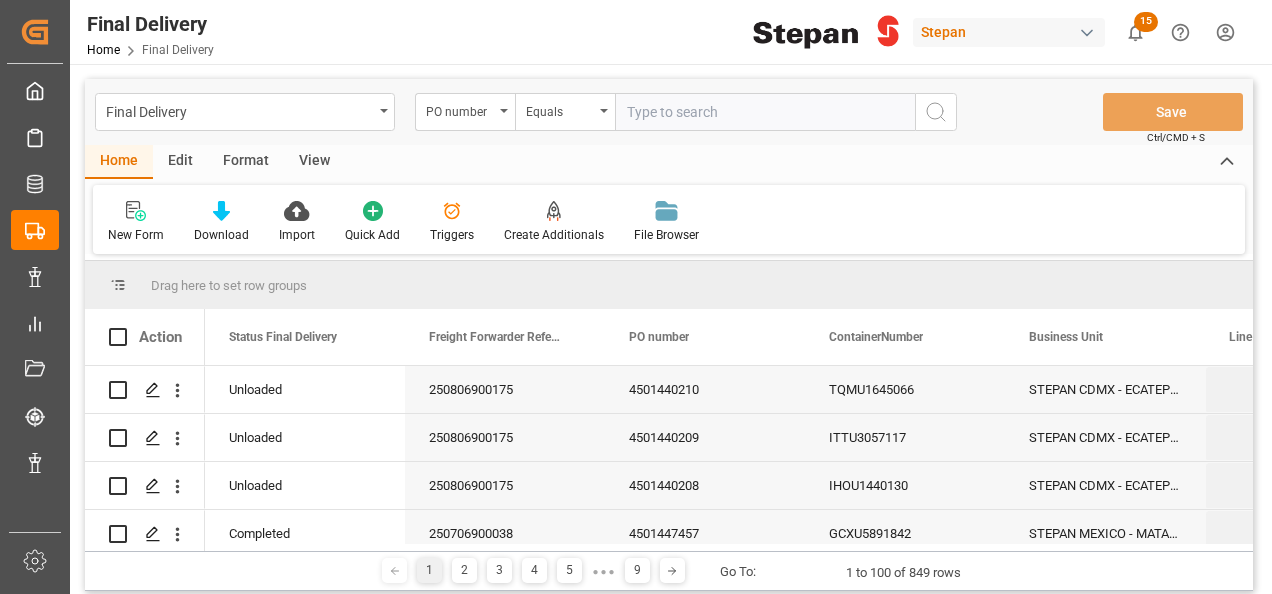 scroll, scrollTop: 0, scrollLeft: 0, axis: both 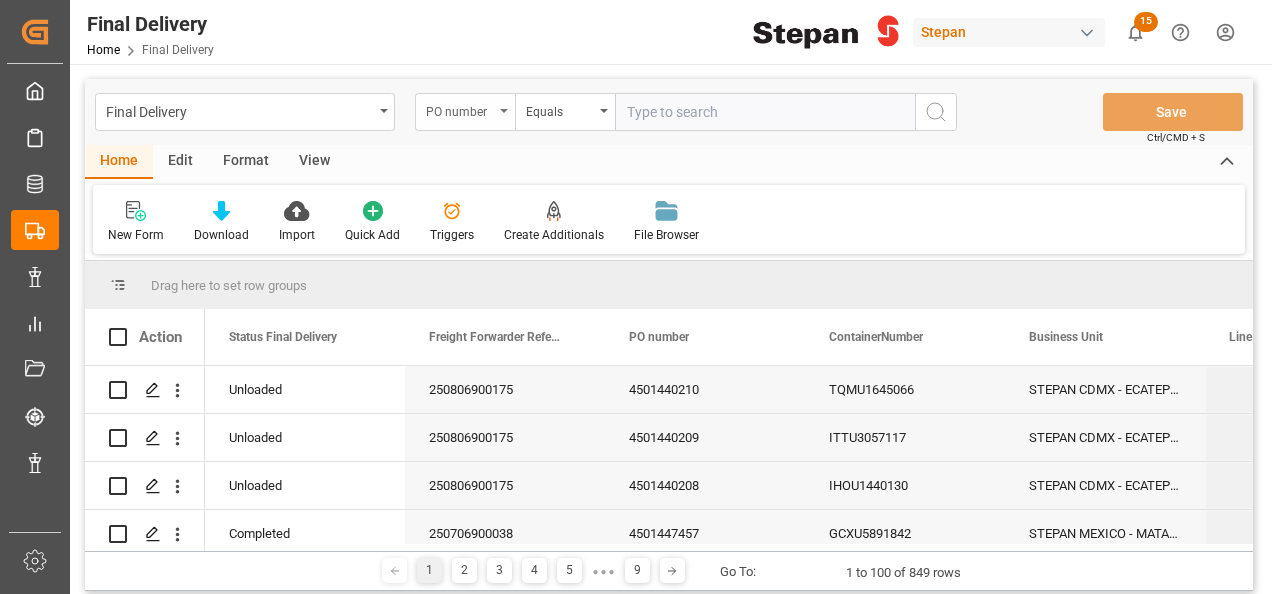 click on "PO number" at bounding box center [465, 112] 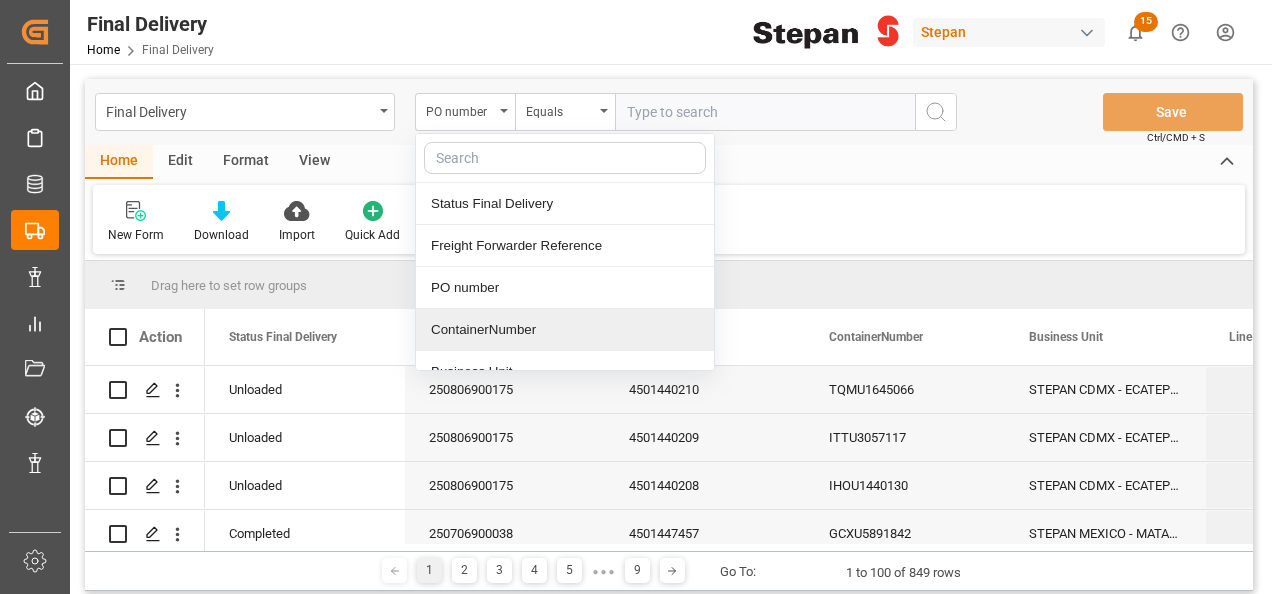 click on "ContainerNumber" at bounding box center (565, 330) 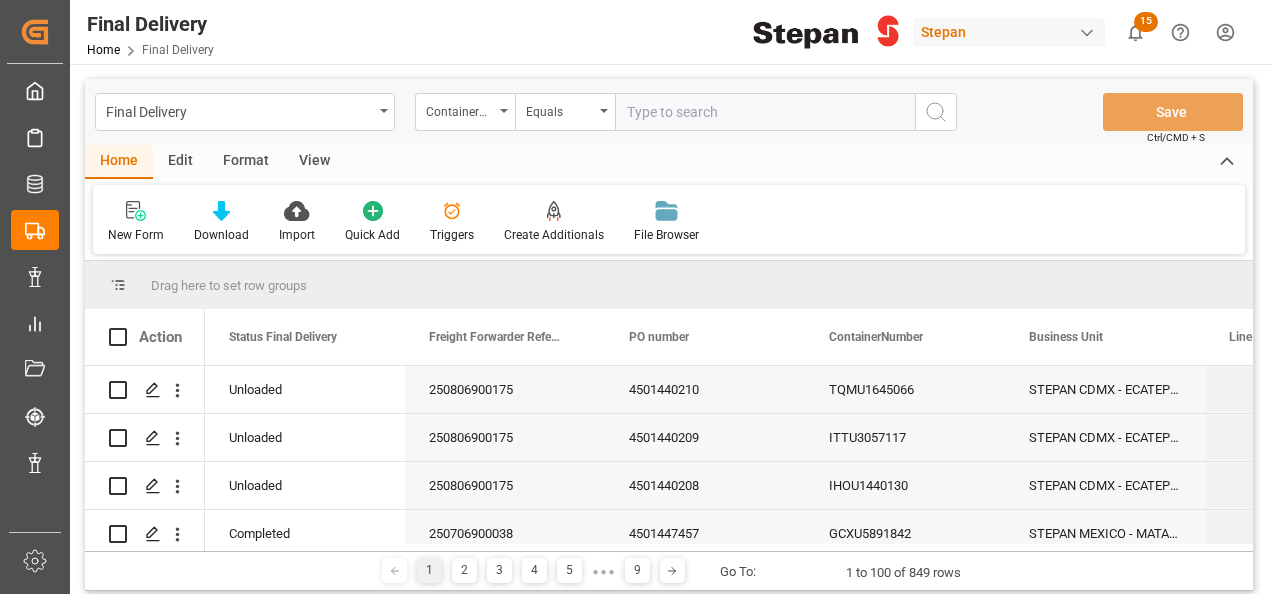 click at bounding box center [765, 112] 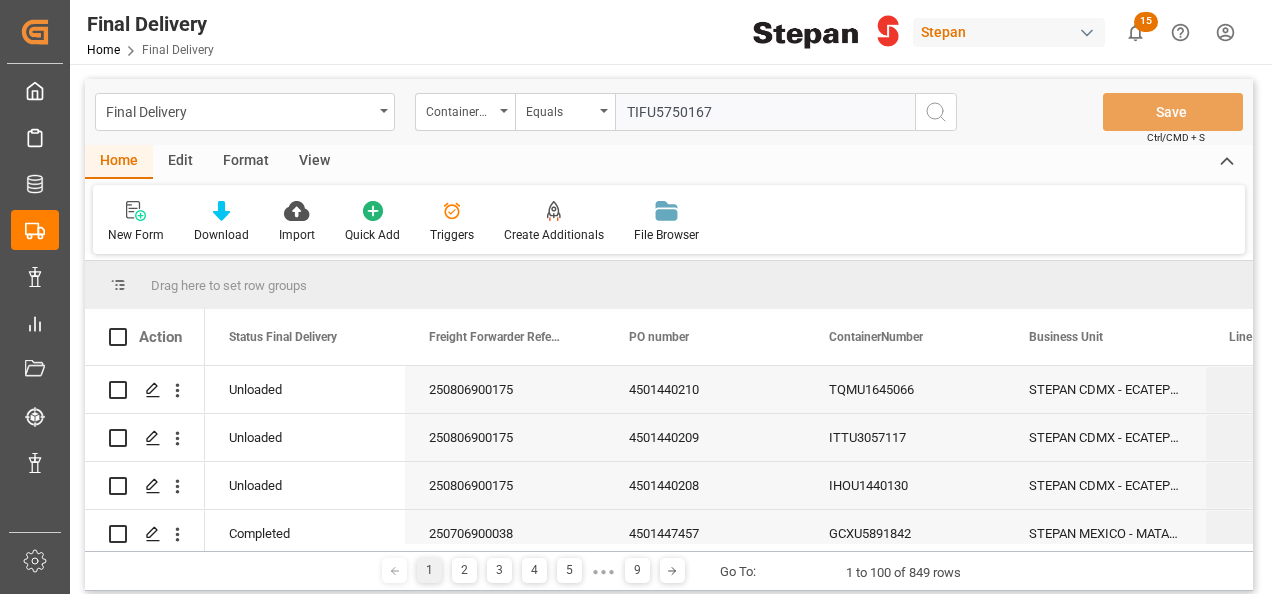 type on "TIFU5750167" 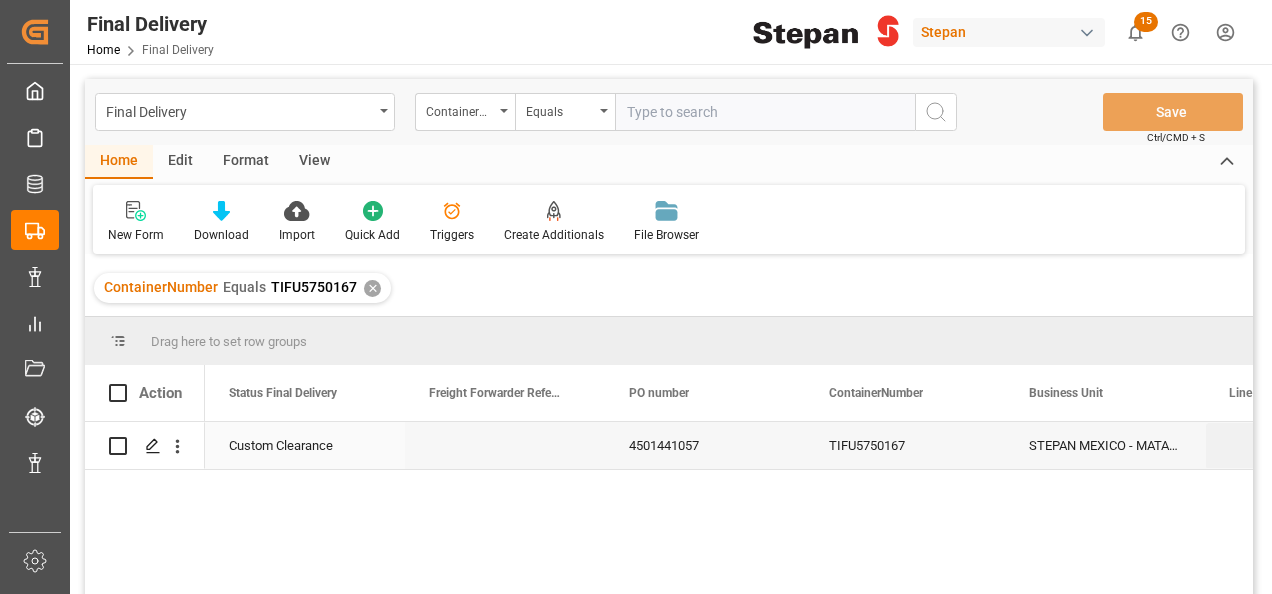 click on "Custom Clearance" at bounding box center (305, 446) 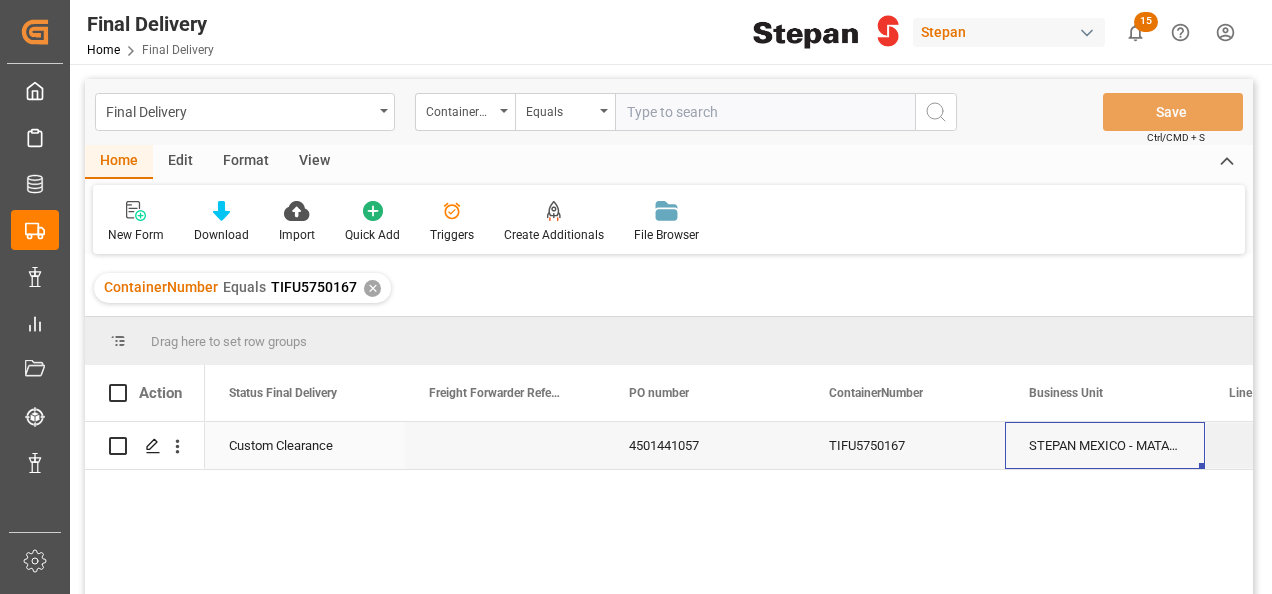 scroll, scrollTop: 0, scrollLeft: 158, axis: horizontal 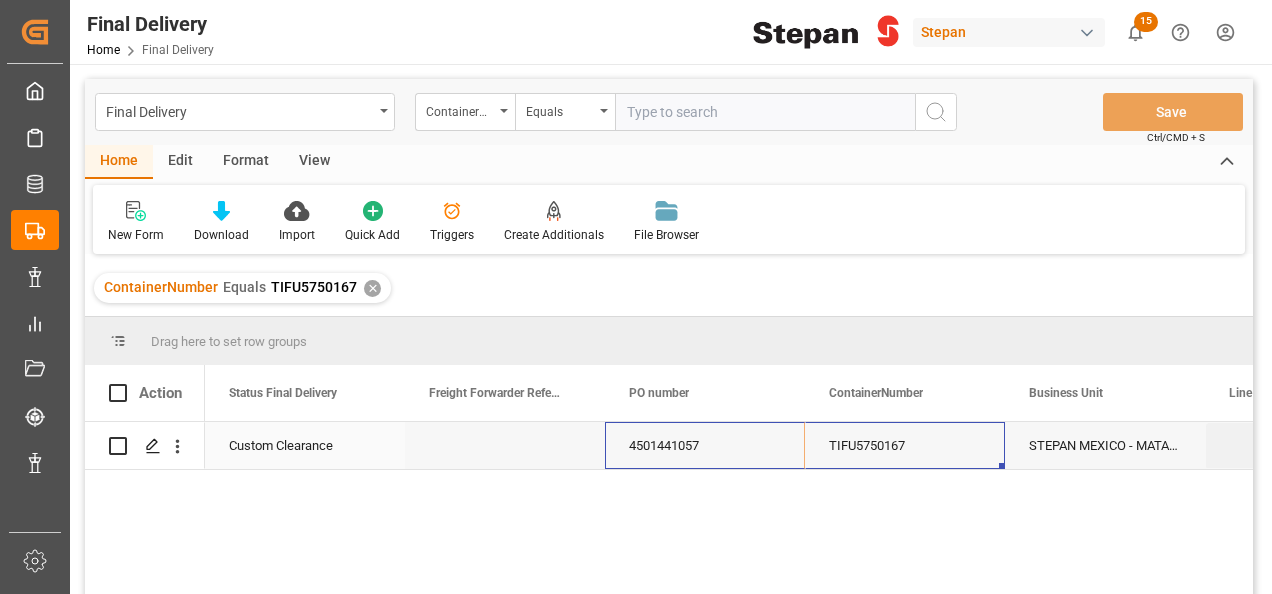 drag, startPoint x: 682, startPoint y: 448, endPoint x: 856, endPoint y: 430, distance: 174.92856 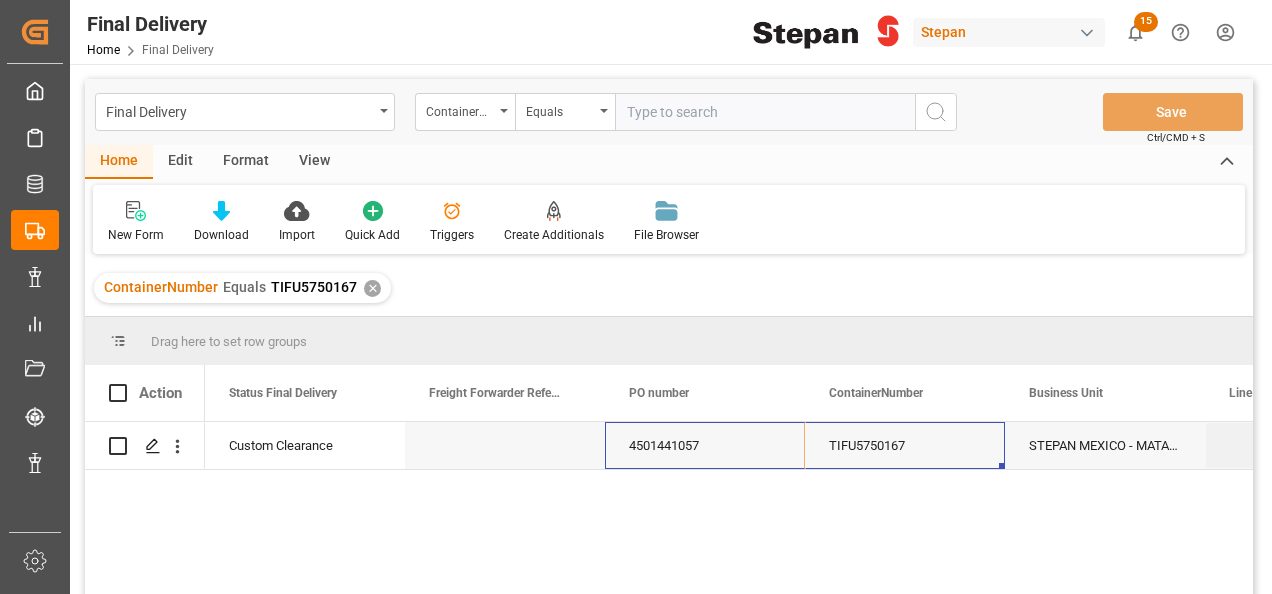 click on "16-07-2025 STEPAN MEXICO - MATAMOROS TIFU5750167 4501441057 Custom Clearance" at bounding box center [729, 514] 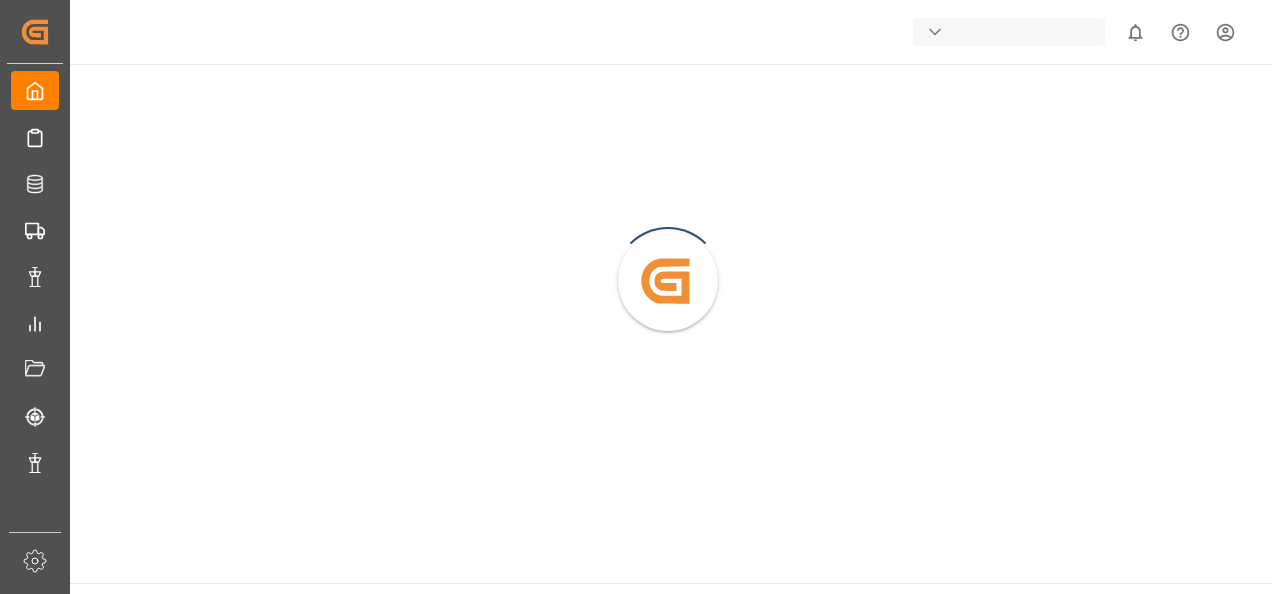 scroll, scrollTop: 0, scrollLeft: 0, axis: both 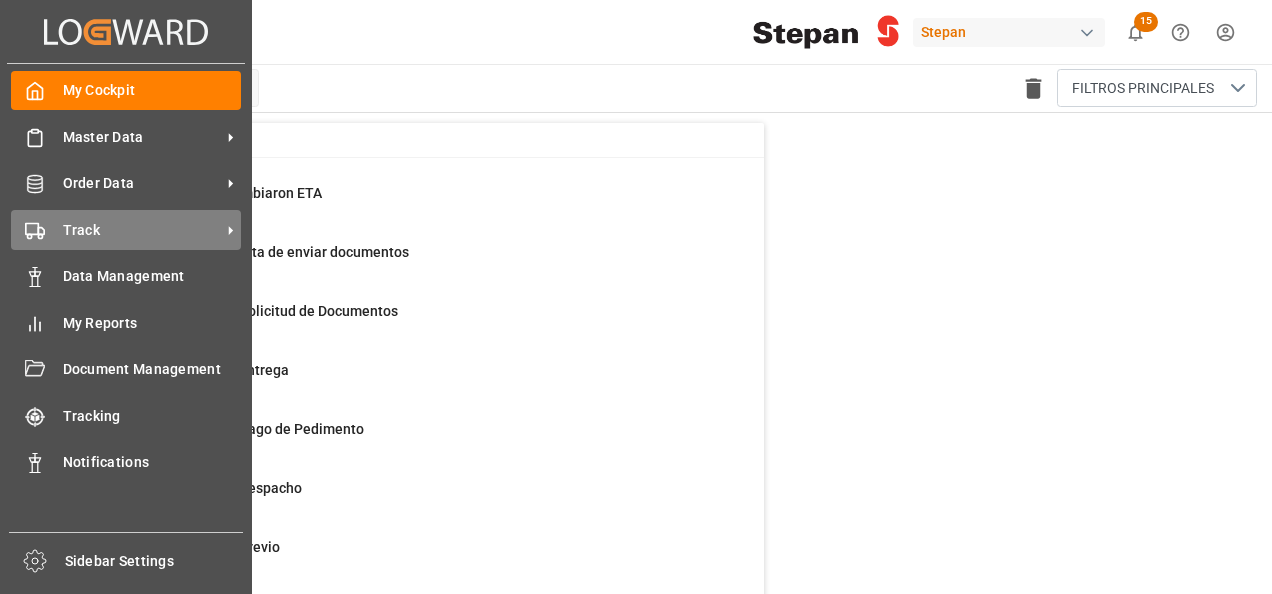 click on "Track Track" at bounding box center (126, 229) 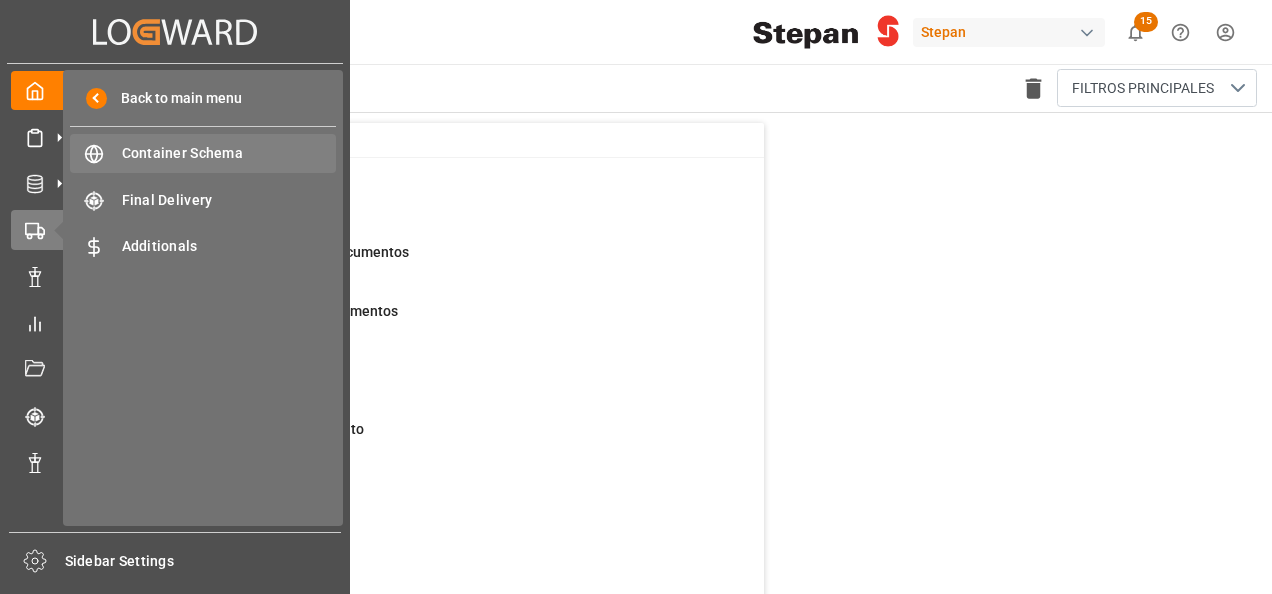 click on "Container Schema" at bounding box center (229, 153) 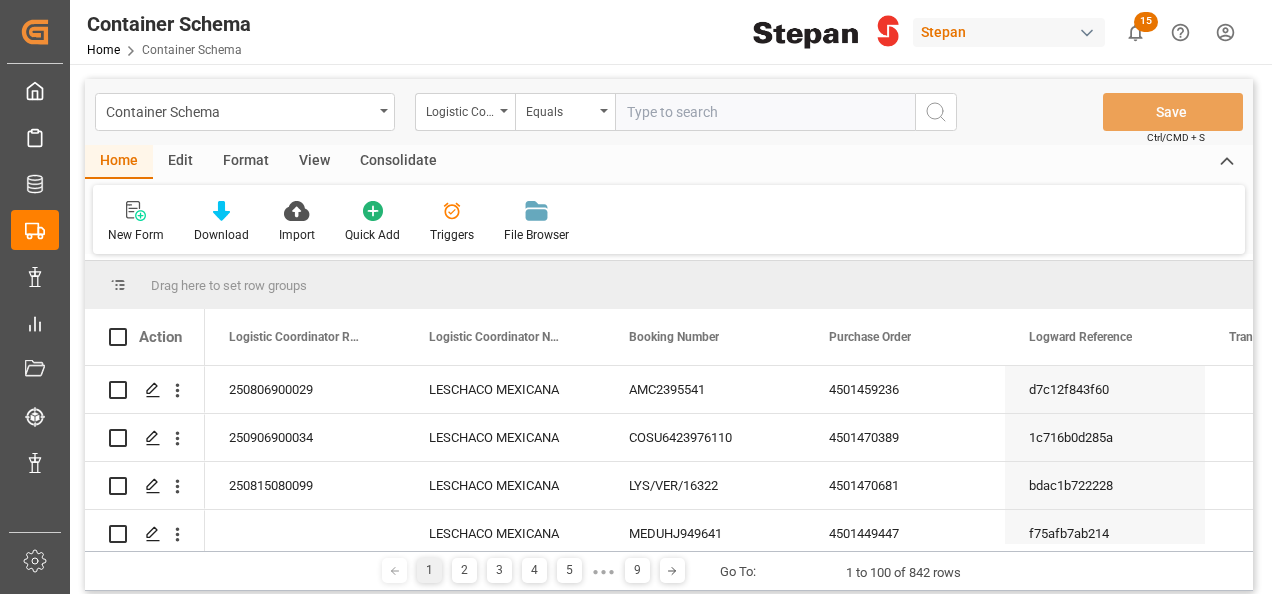 click on "Format" at bounding box center (246, 162) 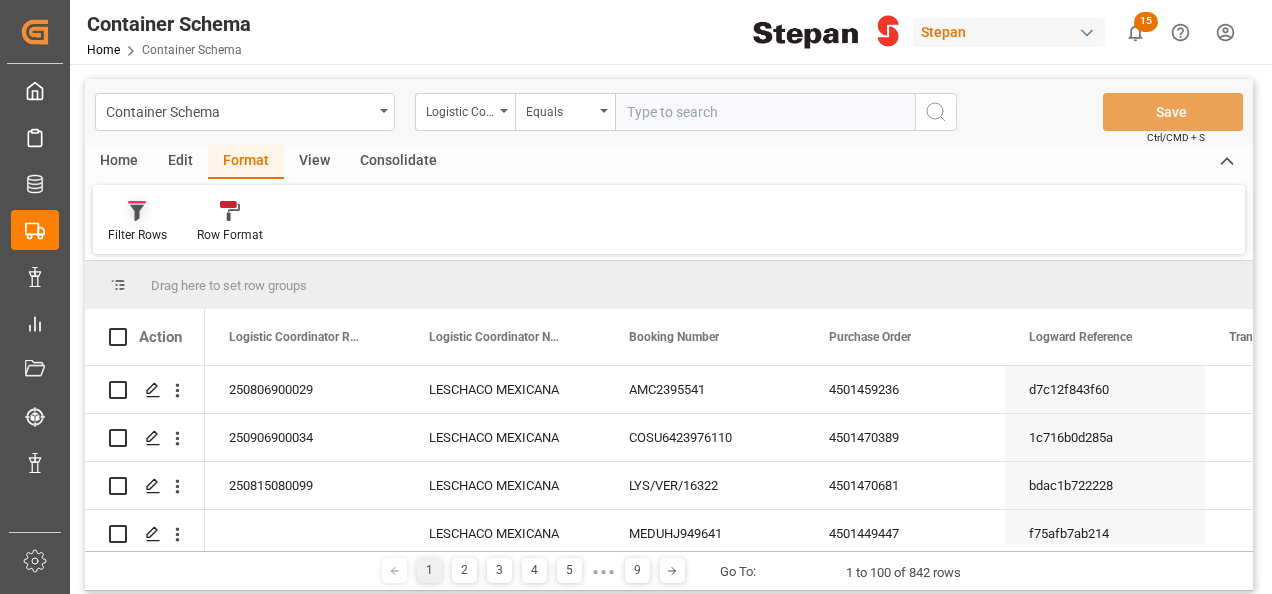 click 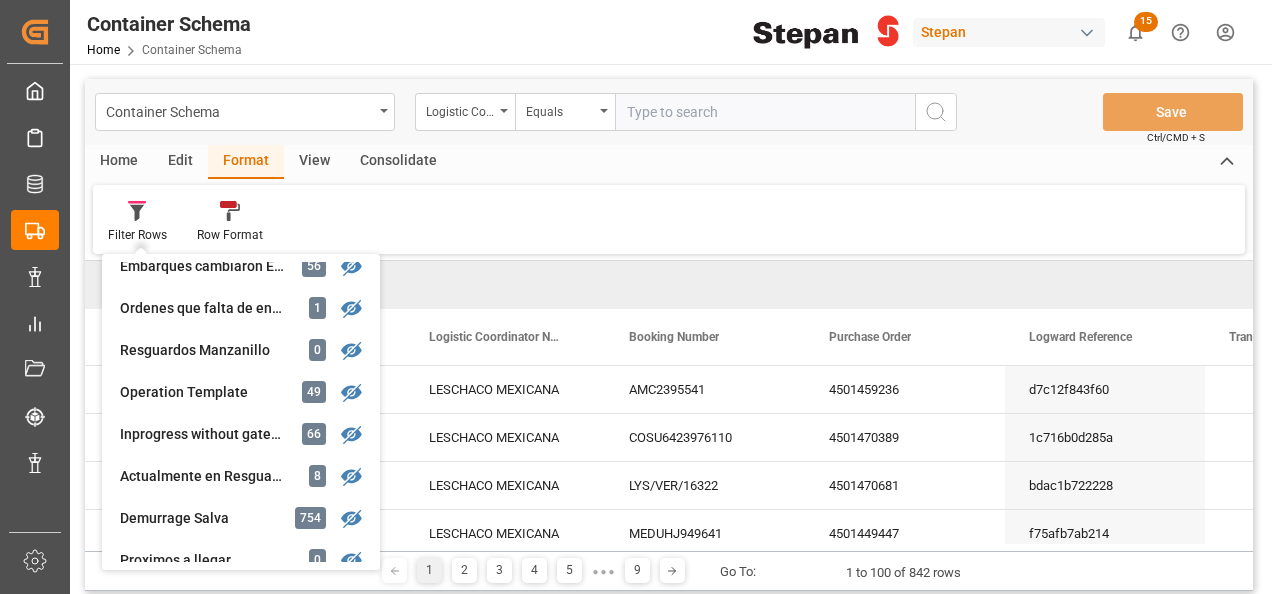 scroll, scrollTop: 300, scrollLeft: 0, axis: vertical 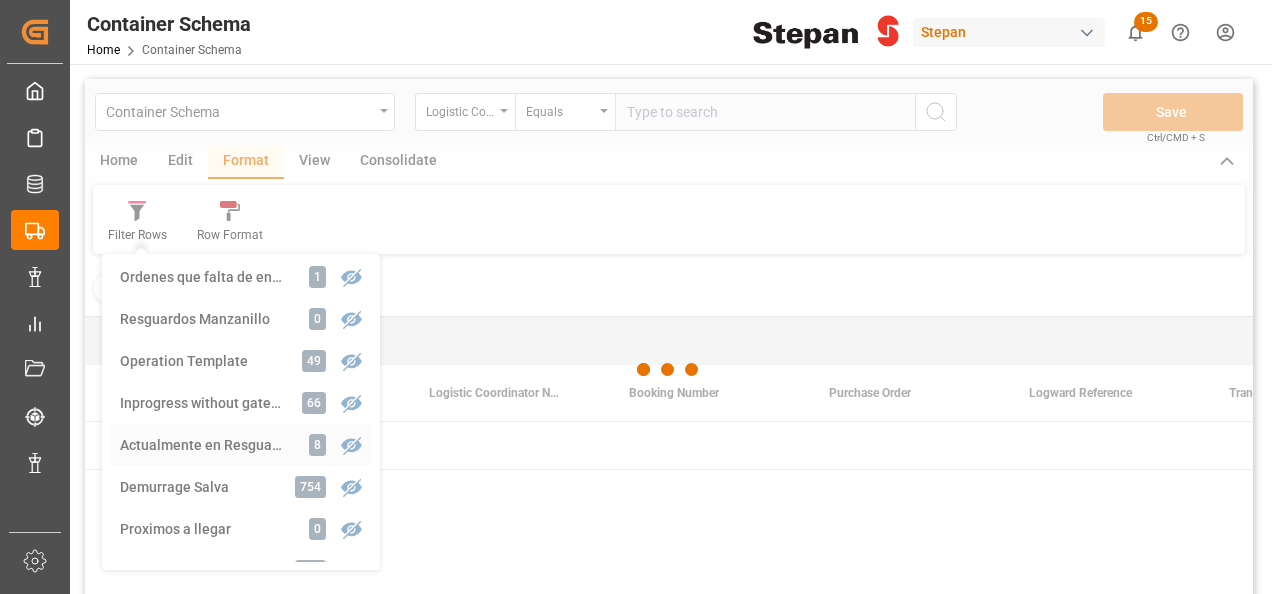click on "Operation Template 49   Inprogress without gateOut 66   Actualmente en Resguardo 8   Demurrage Salva 754   Proximos a llegar 0   Reporte Finanzas embarques en resguardo 330   Resguardos 520   Transshipment 5   Demurrage 4   Missing ATA 57   Ready ATA 785   Missing Empty Return 24   Untraceable Containers 0   Deviation Report Daily 1   Create Final Delivery 88   Row Format Filter :  Actualmente en Resguardo ✕
Drag here to set row groups Drag here to set column labels
Action Loading" at bounding box center (669, 363) 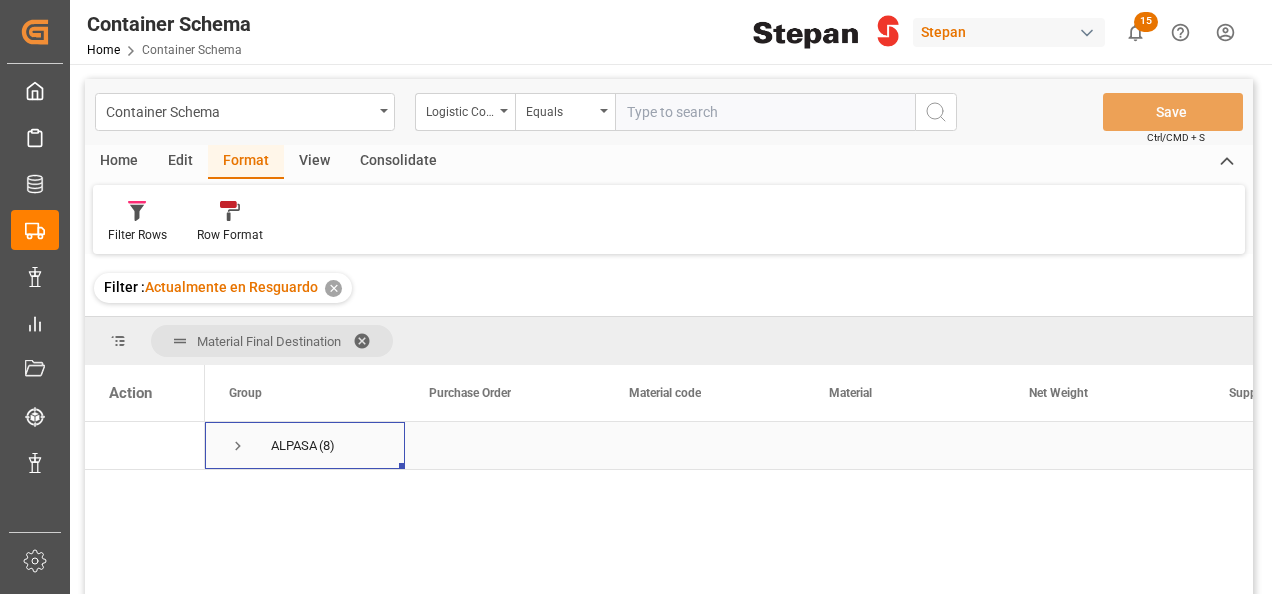 click at bounding box center (238, 446) 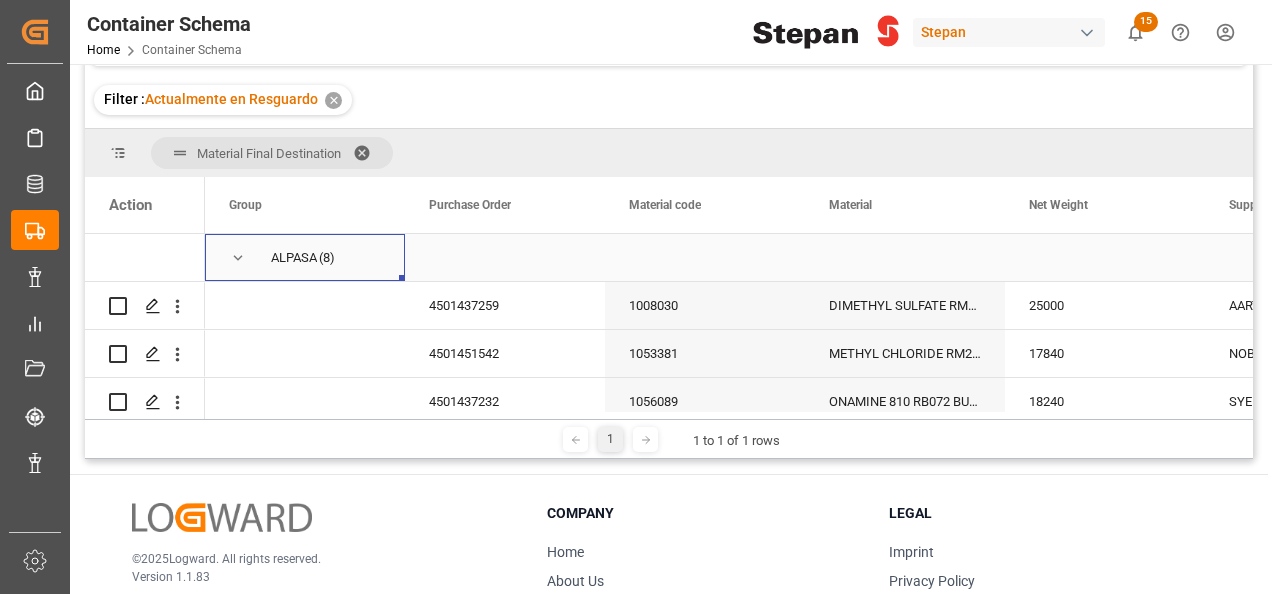 scroll, scrollTop: 200, scrollLeft: 0, axis: vertical 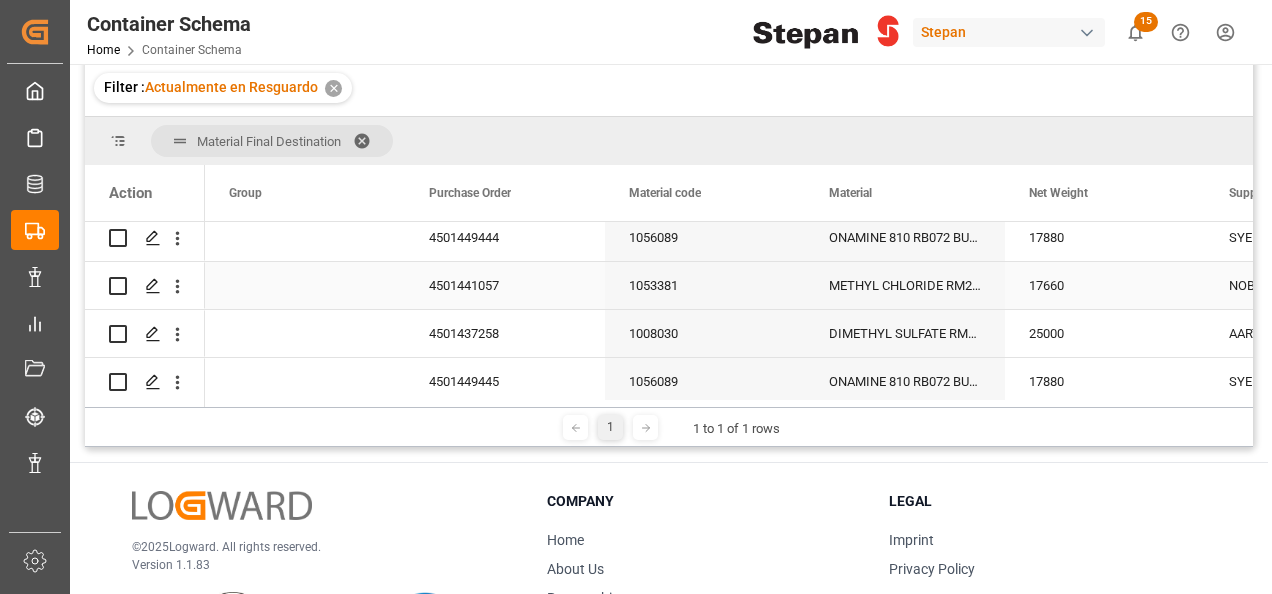 click on "1053381" at bounding box center (705, 285) 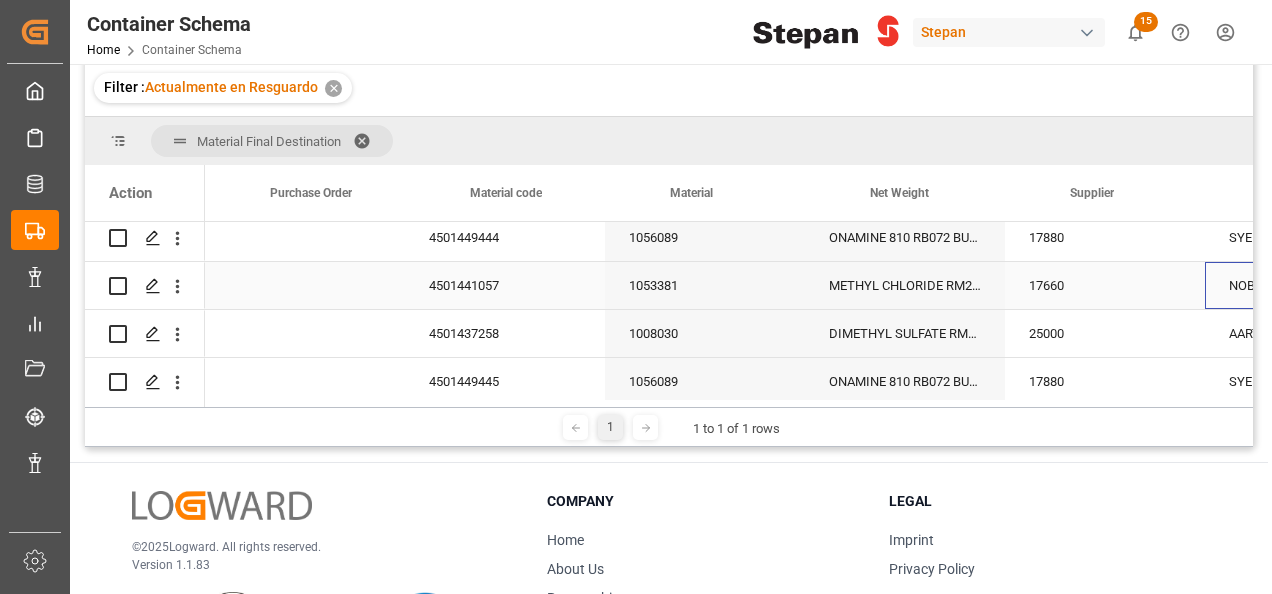scroll, scrollTop: 0, scrollLeft: 158, axis: horizontal 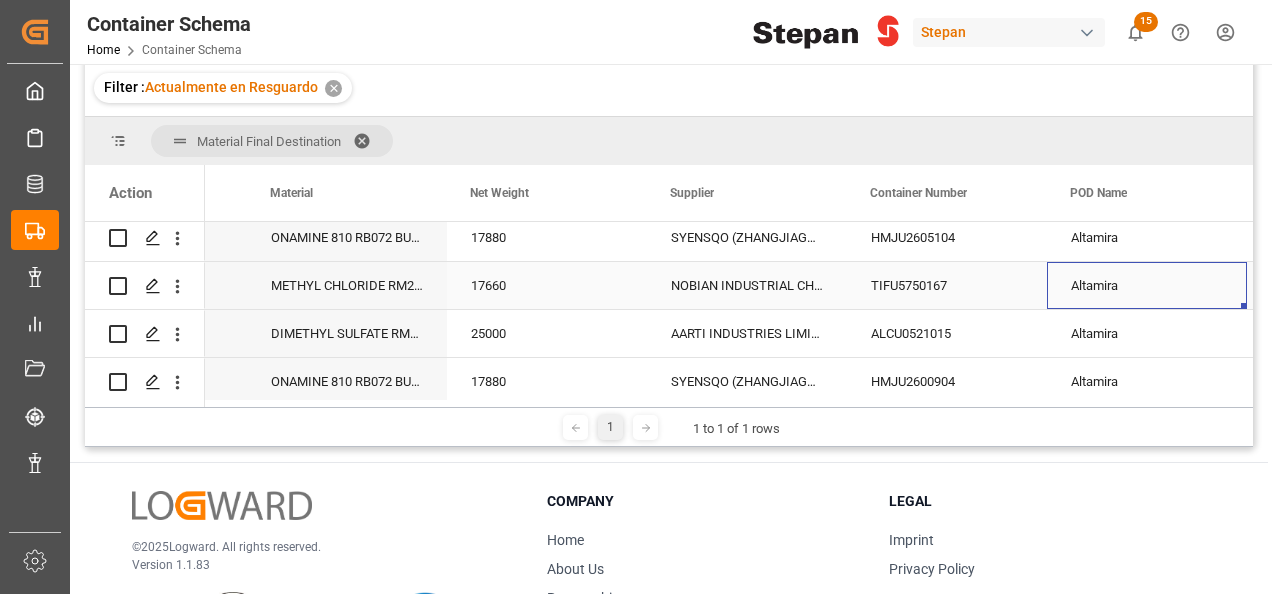 click on "TIFU5750167" at bounding box center (947, 285) 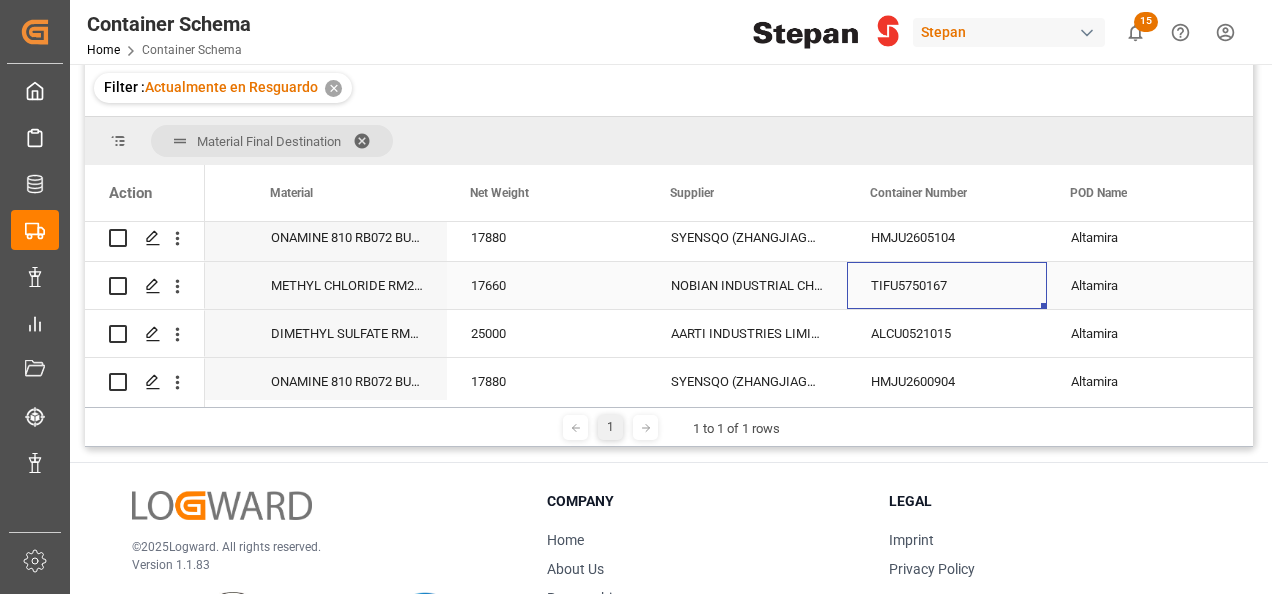 click on "TIFU5750167" at bounding box center (947, 285) 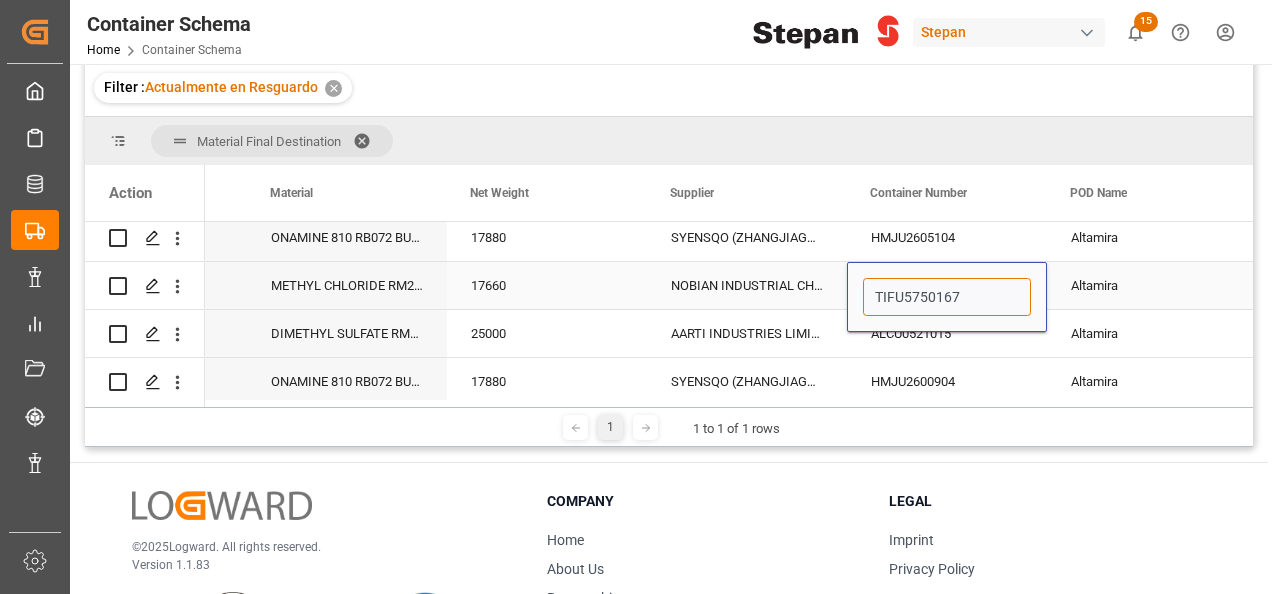drag, startPoint x: 868, startPoint y: 288, endPoint x: 972, endPoint y: 300, distance: 104.69002 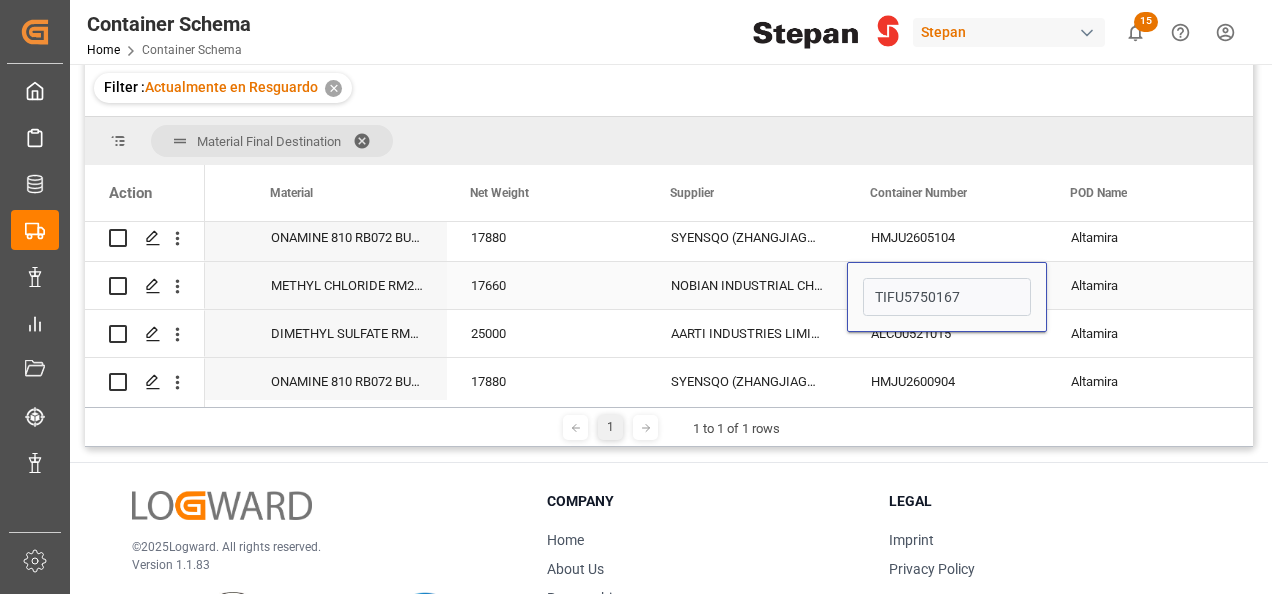 click on "Altamira" at bounding box center (1147, 285) 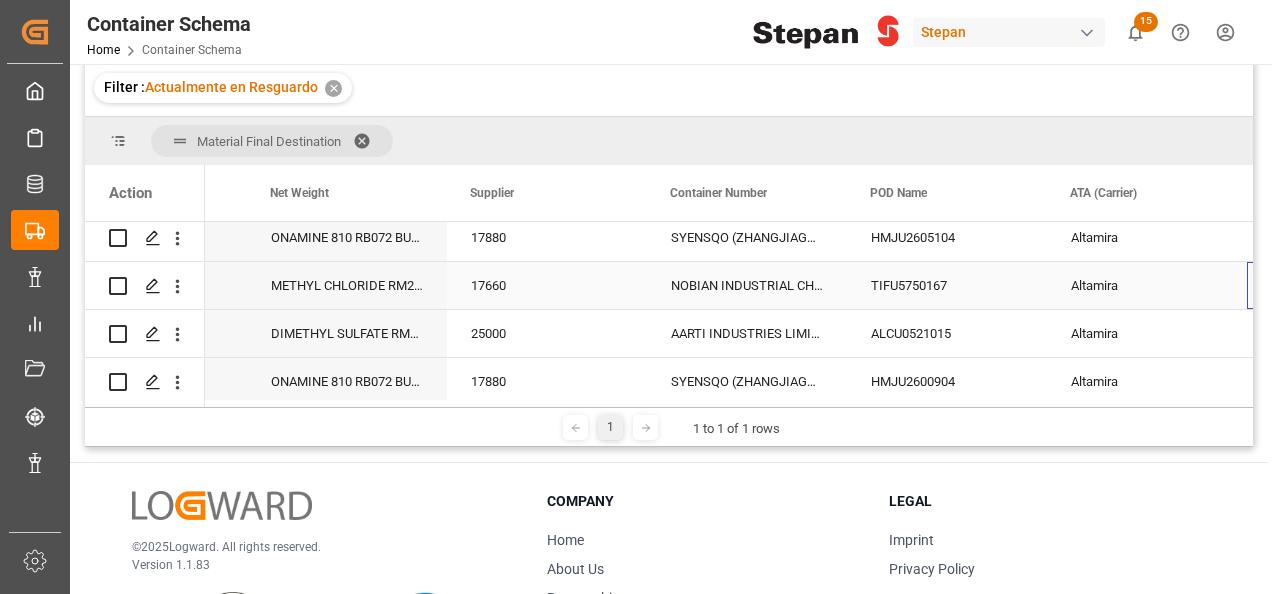 scroll, scrollTop: 0, scrollLeft: 758, axis: horizontal 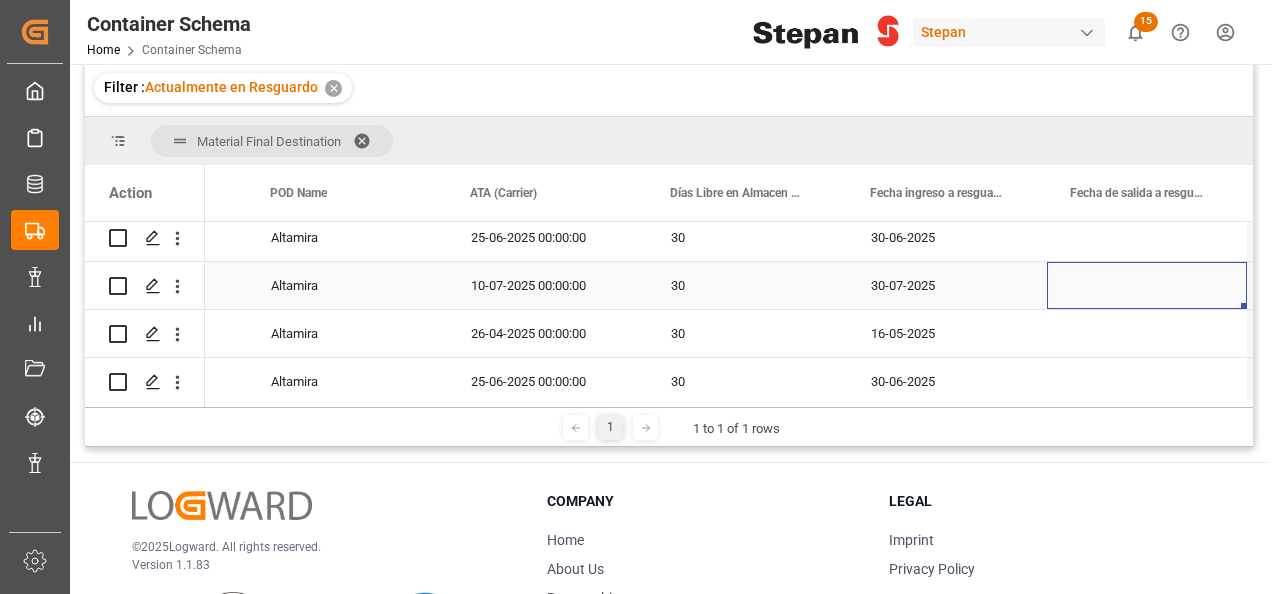 click on "Altamira" at bounding box center (347, 285) 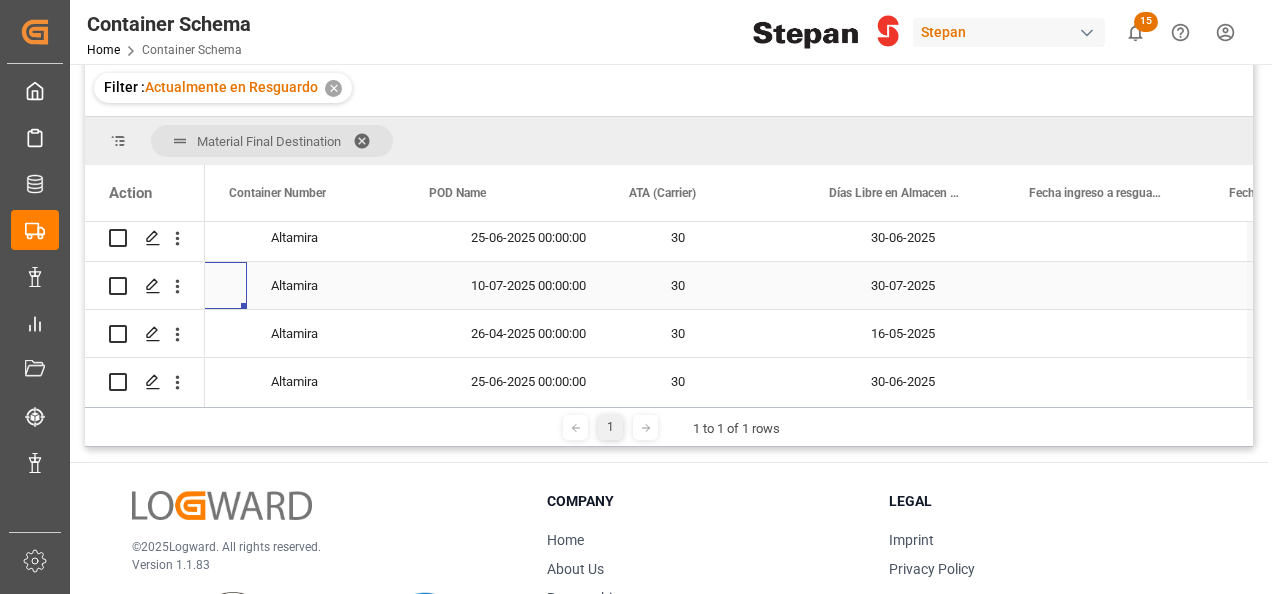 scroll, scrollTop: 0, scrollLeft: 1000, axis: horizontal 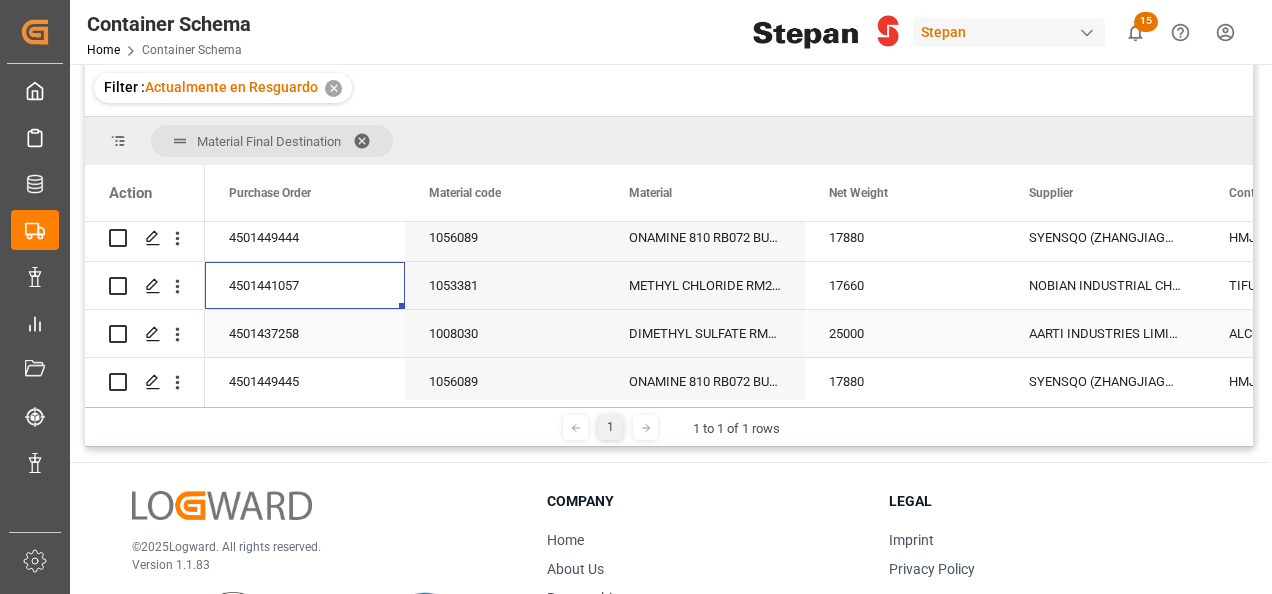 click on "4501437258" at bounding box center (305, 333) 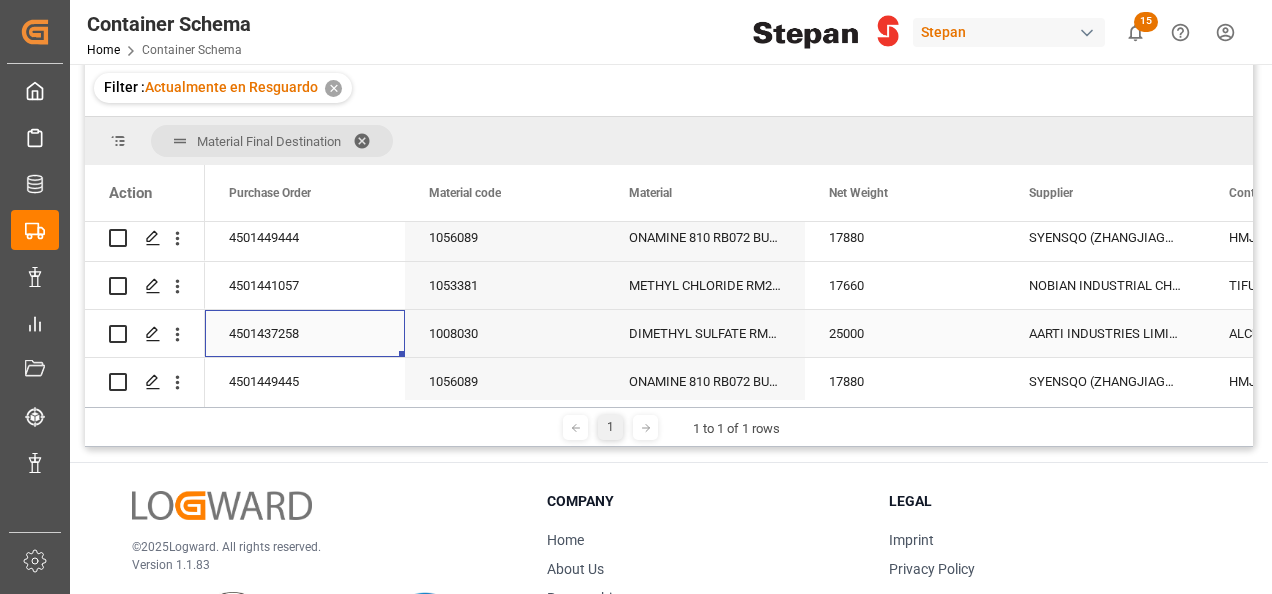 click on "DIMETHYL SULFATE         RM358 BULK" at bounding box center [705, 333] 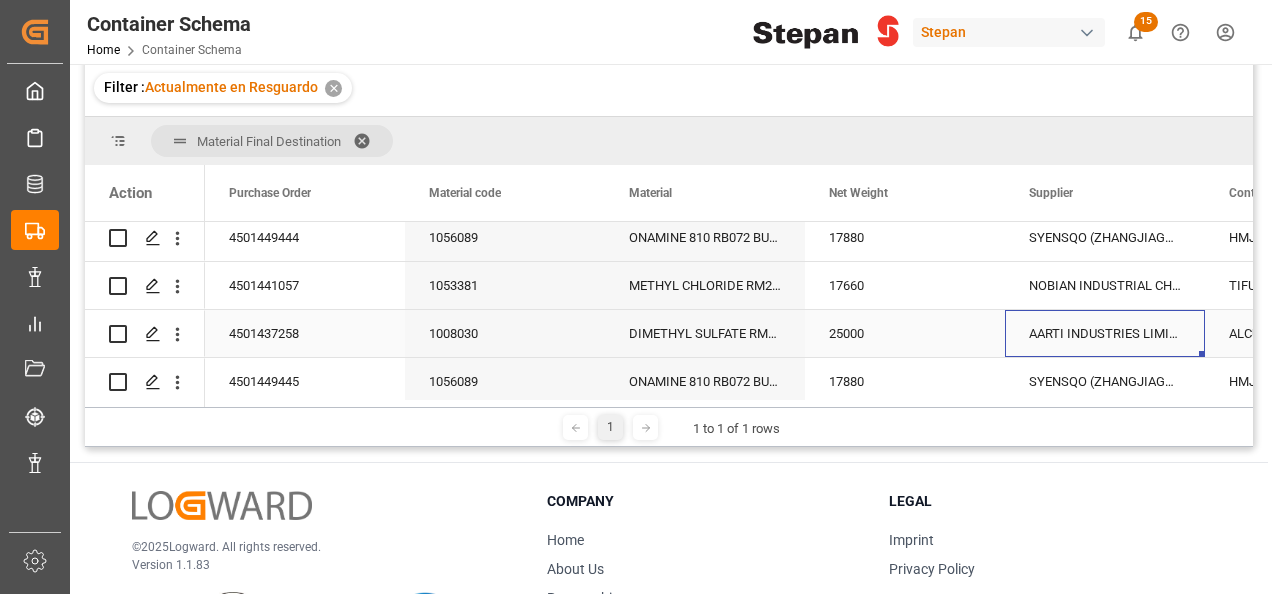 scroll, scrollTop: 0, scrollLeft: 358, axis: horizontal 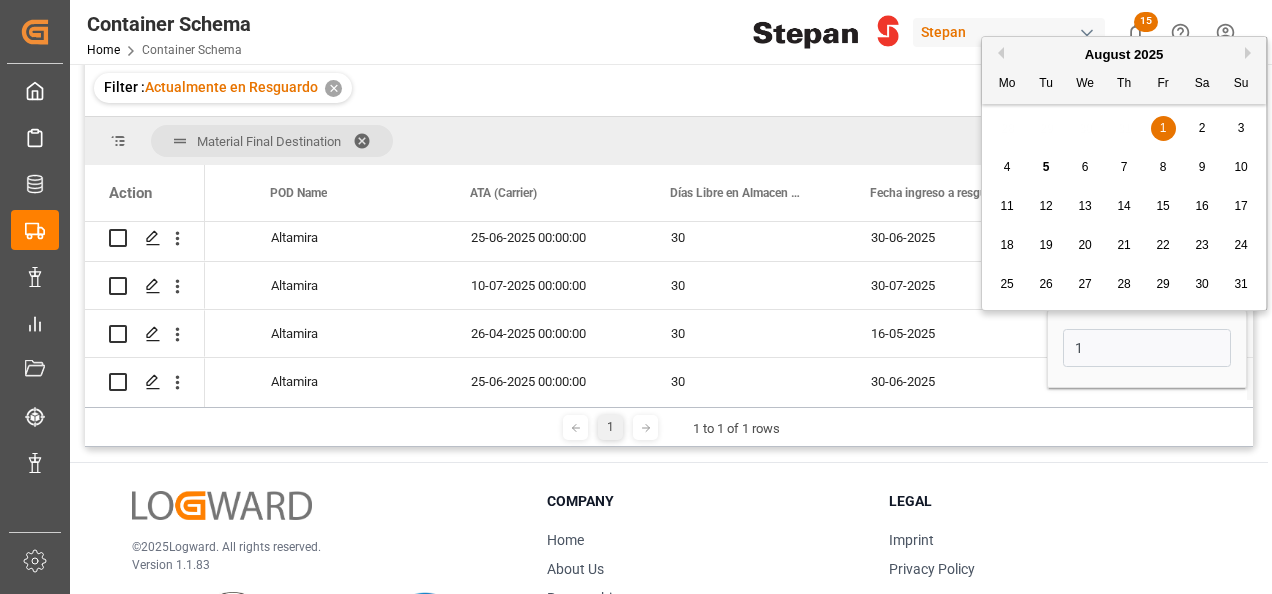 click on "Previous Month" at bounding box center (998, 53) 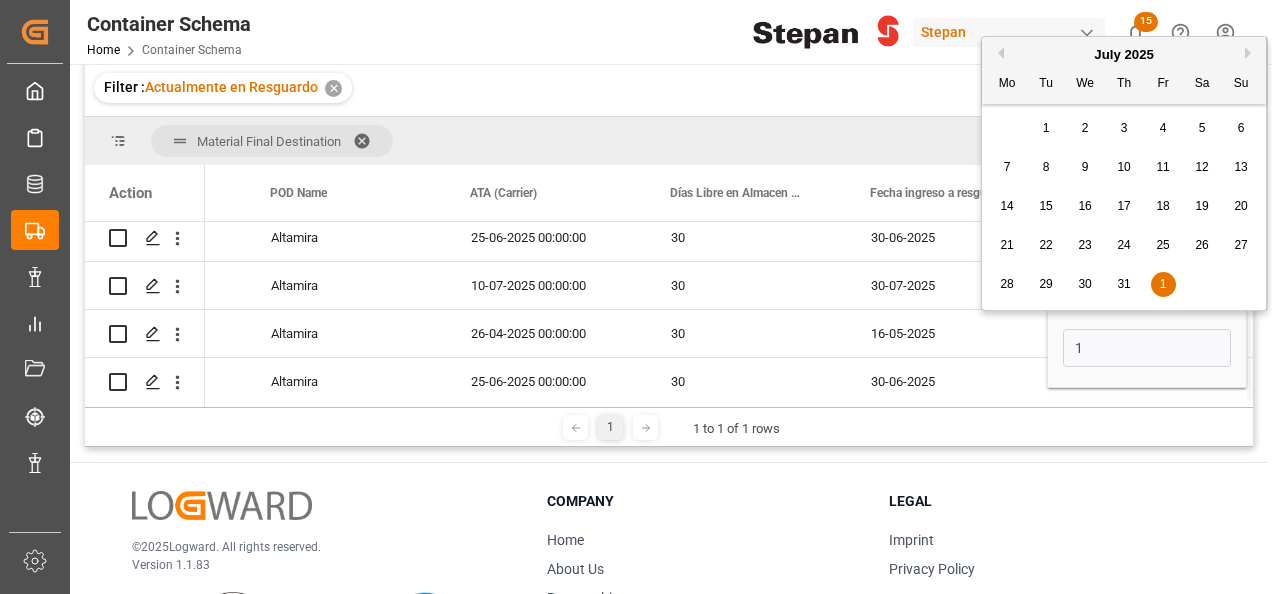 click on "21" at bounding box center [1006, 245] 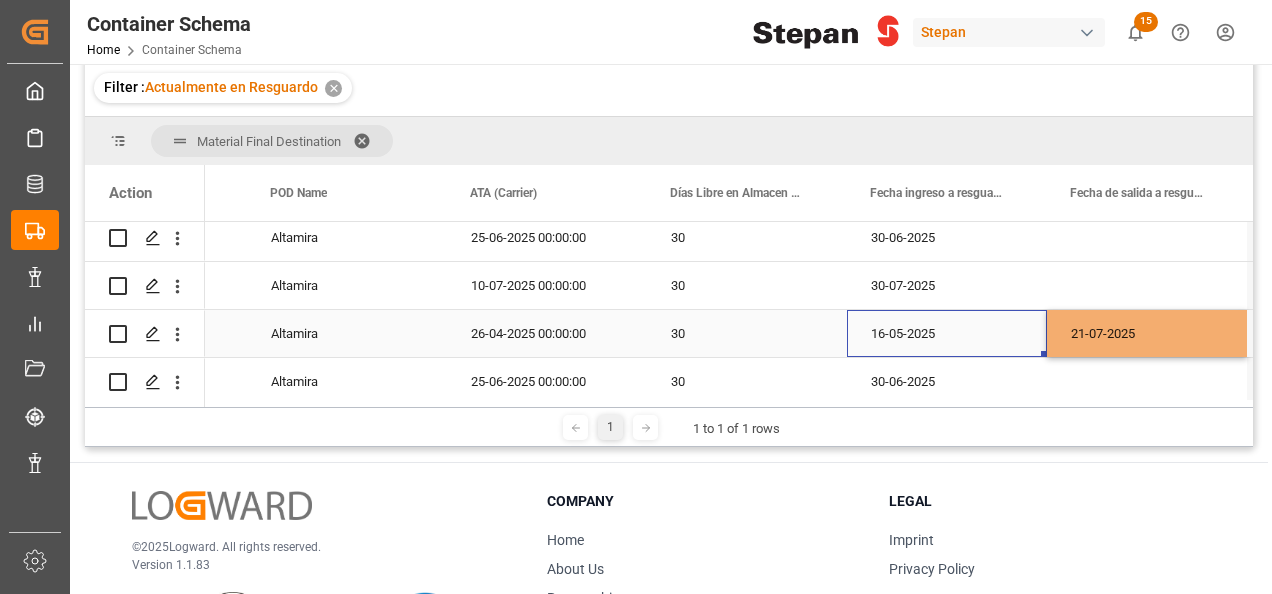 click on "16-05-2025" at bounding box center [947, 333] 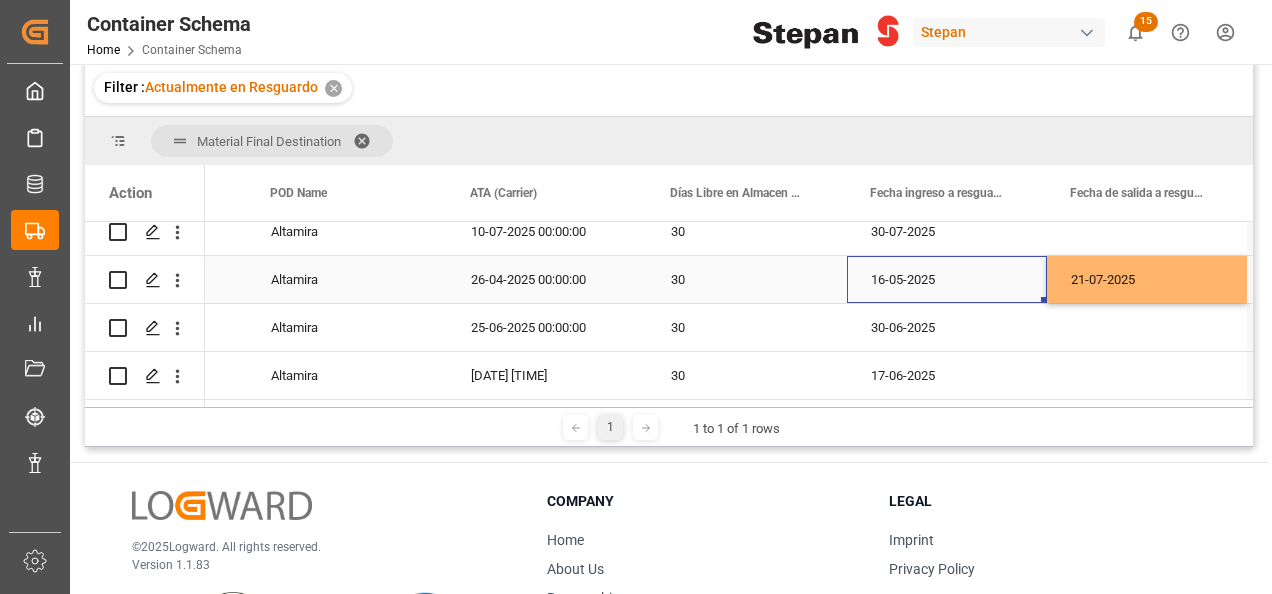 click on "16-05-2025" at bounding box center [947, 279] 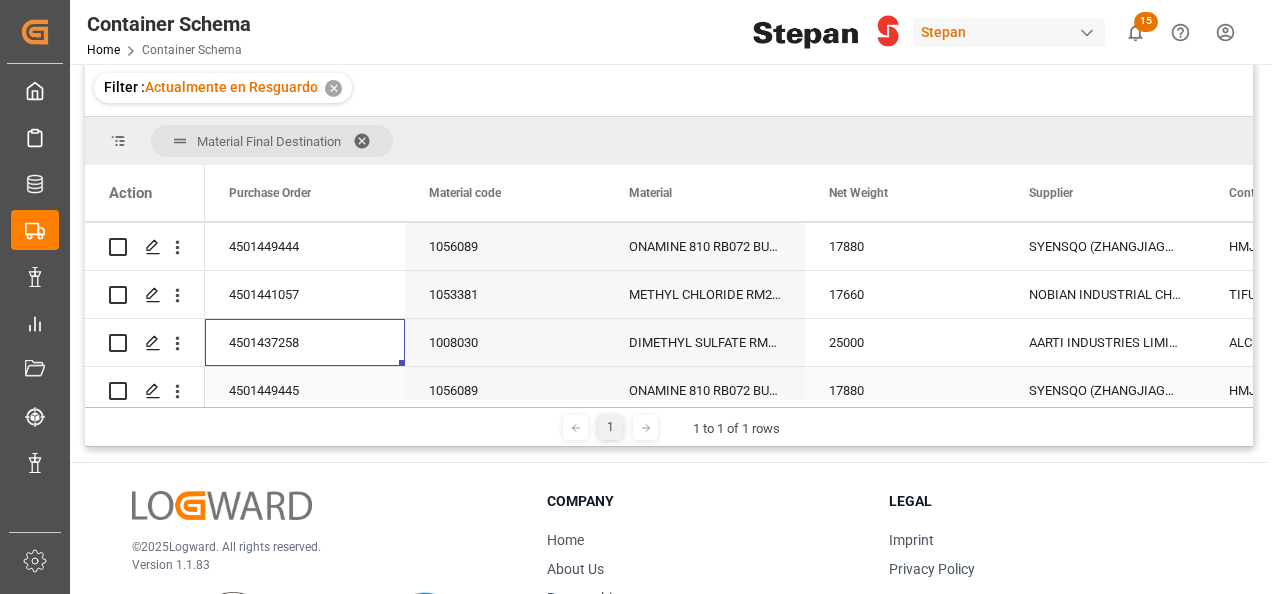 scroll, scrollTop: 160, scrollLeft: 0, axis: vertical 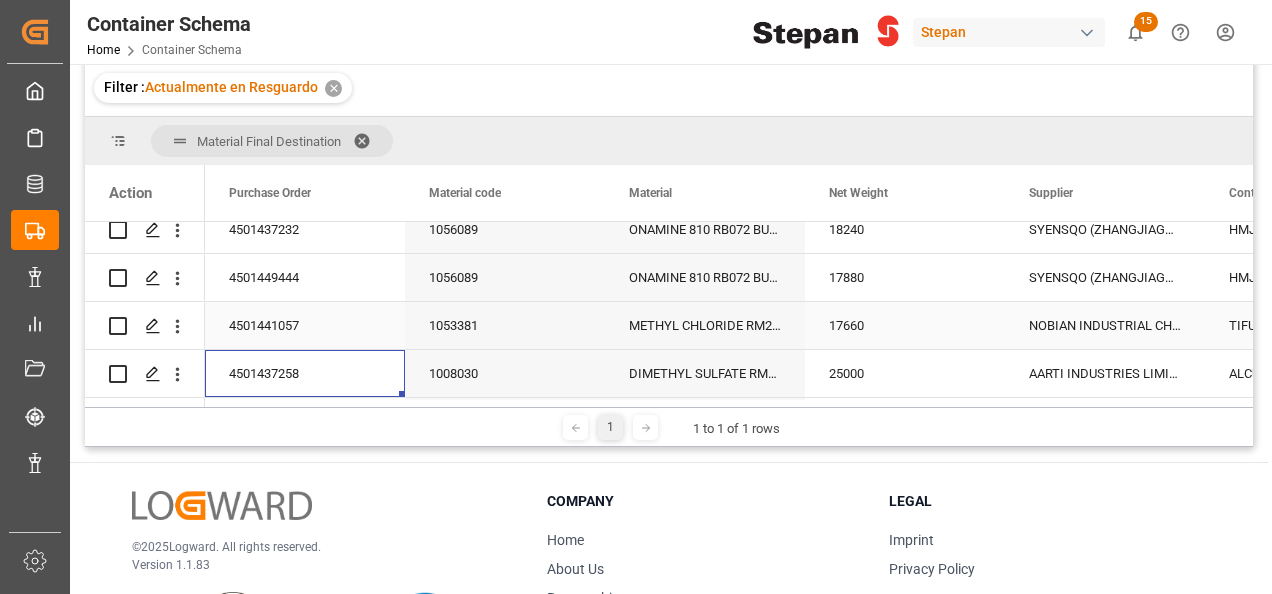 click on "4501441057" at bounding box center [305, 325] 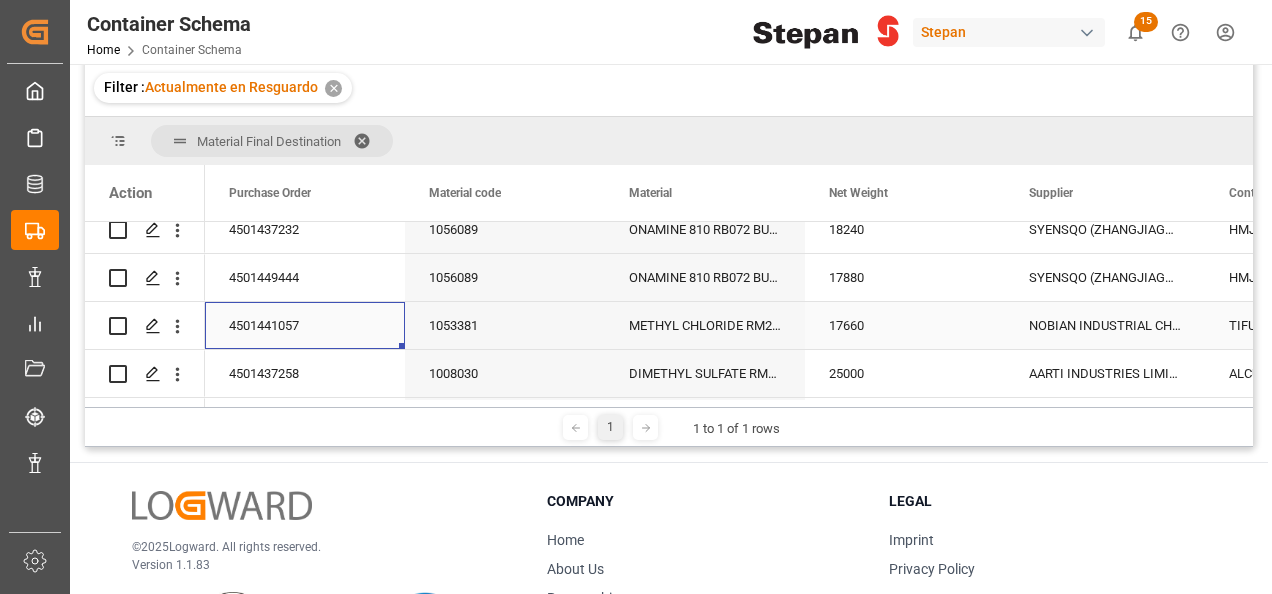 click on "4501441057" at bounding box center (305, 325) 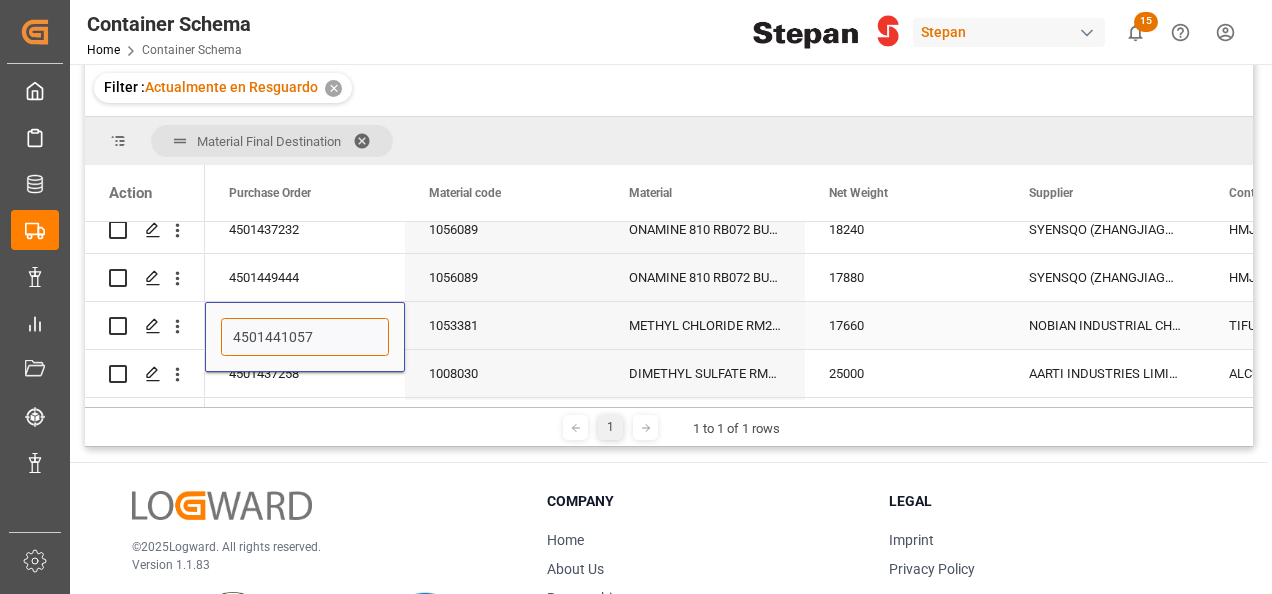 drag, startPoint x: 324, startPoint y: 348, endPoint x: 235, endPoint y: 334, distance: 90.0944 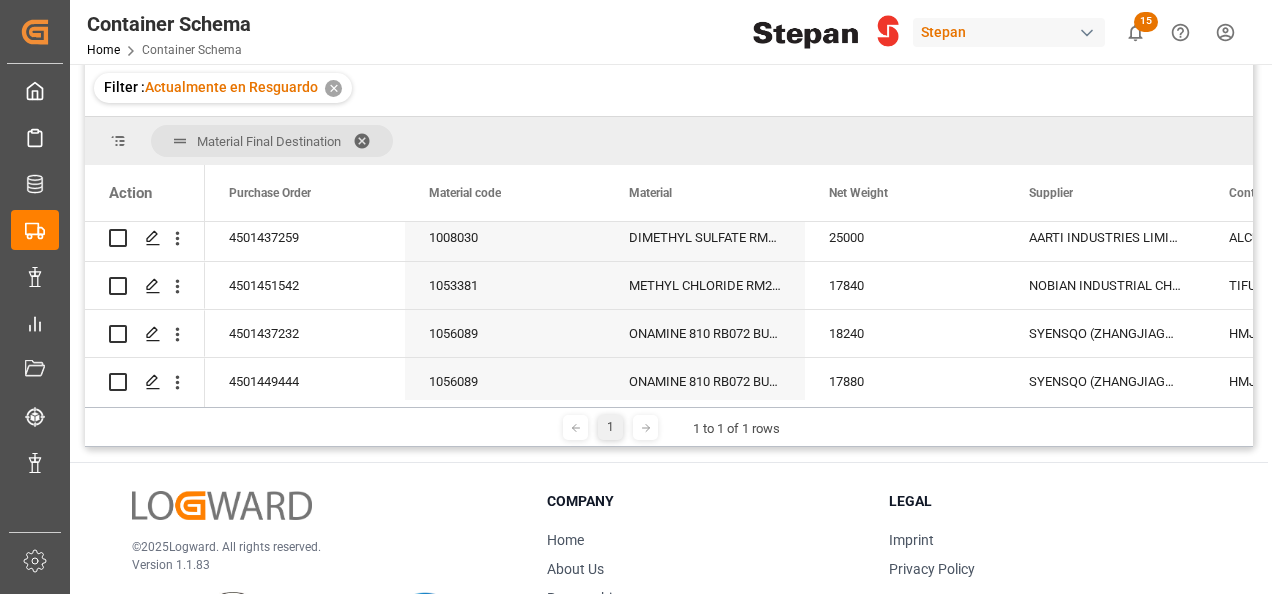 scroll, scrollTop: 0, scrollLeft: 0, axis: both 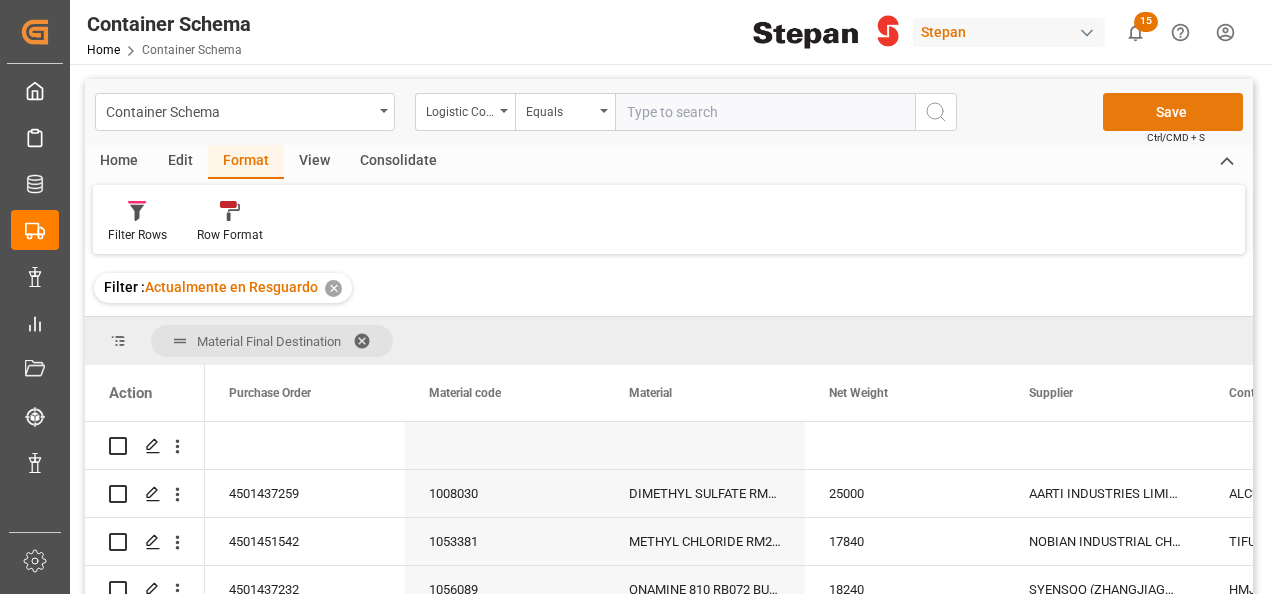 click on "Save" at bounding box center [1173, 112] 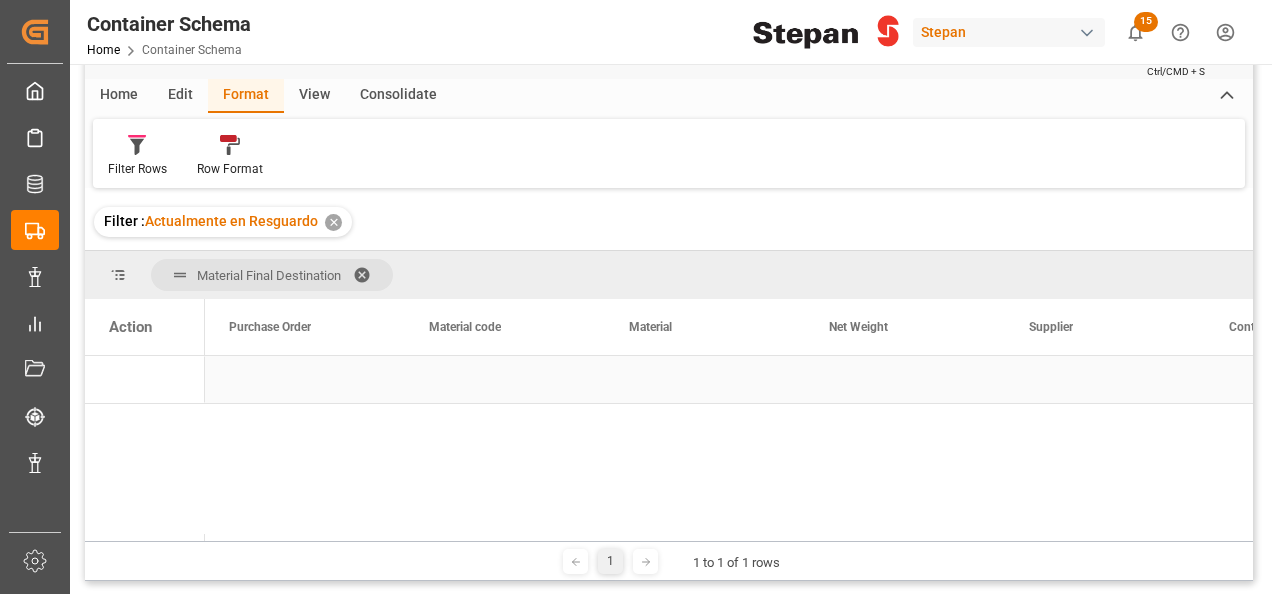 scroll, scrollTop: 0, scrollLeft: 0, axis: both 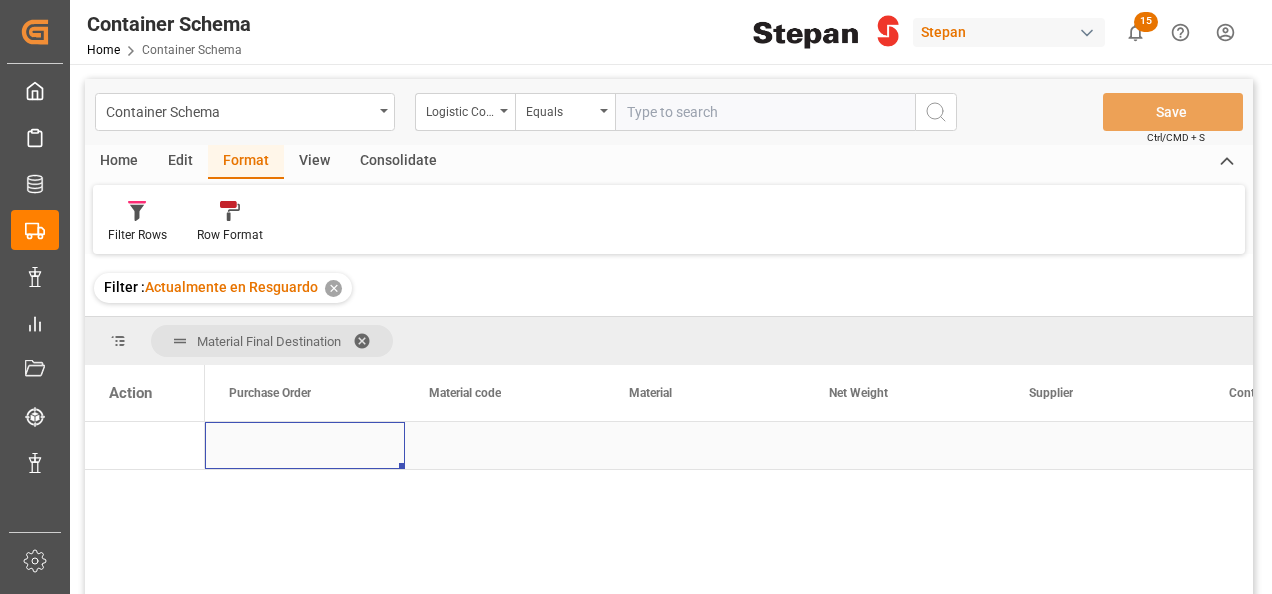 click at bounding box center (305, 445) 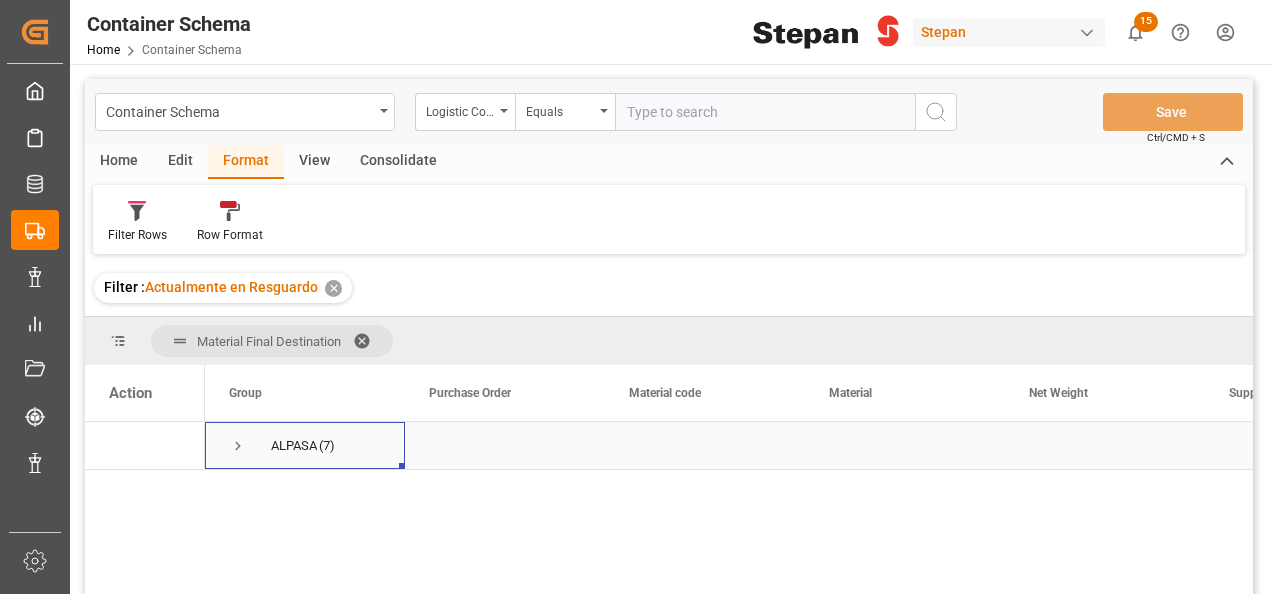 click at bounding box center (238, 446) 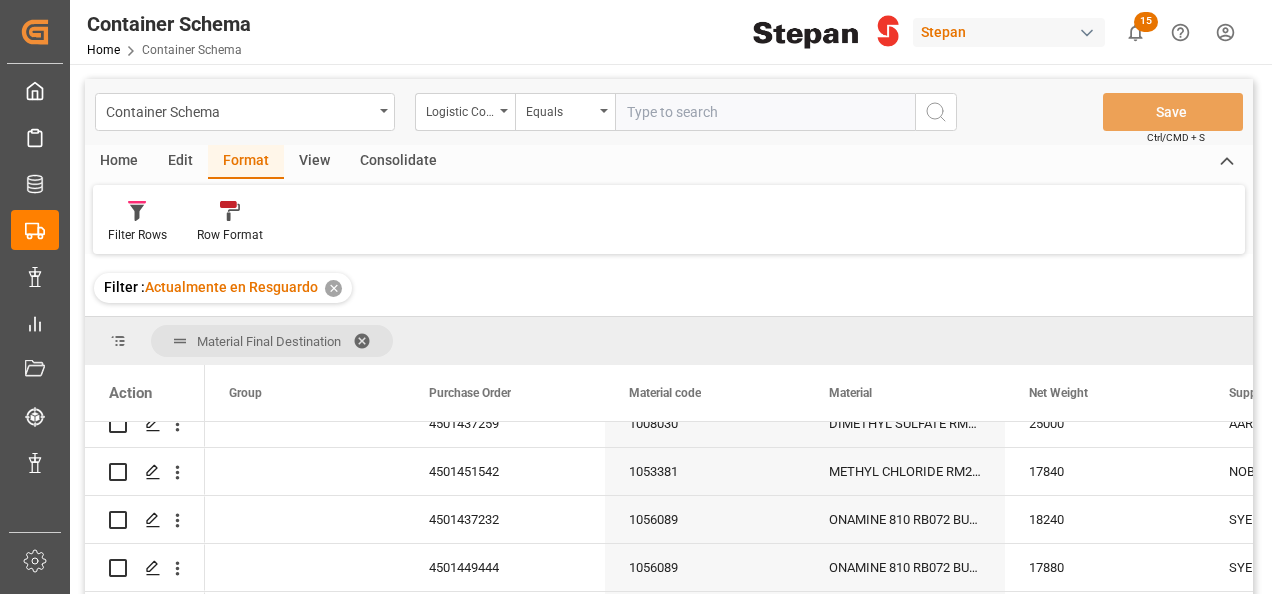scroll, scrollTop: 100, scrollLeft: 0, axis: vertical 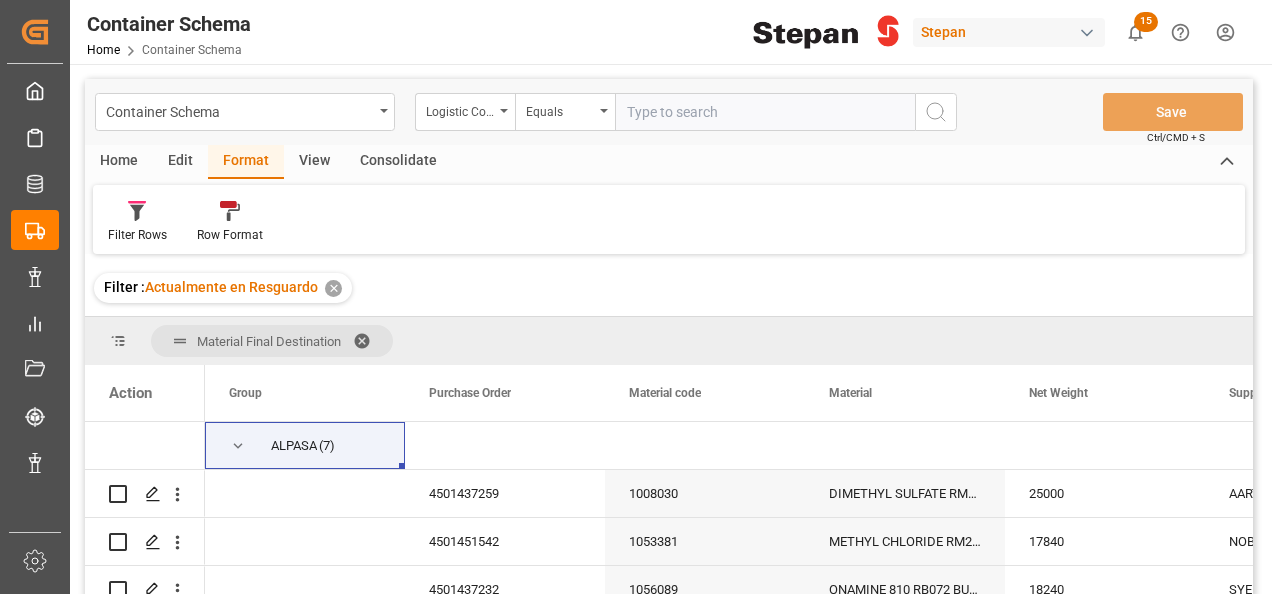 click at bounding box center [369, 341] 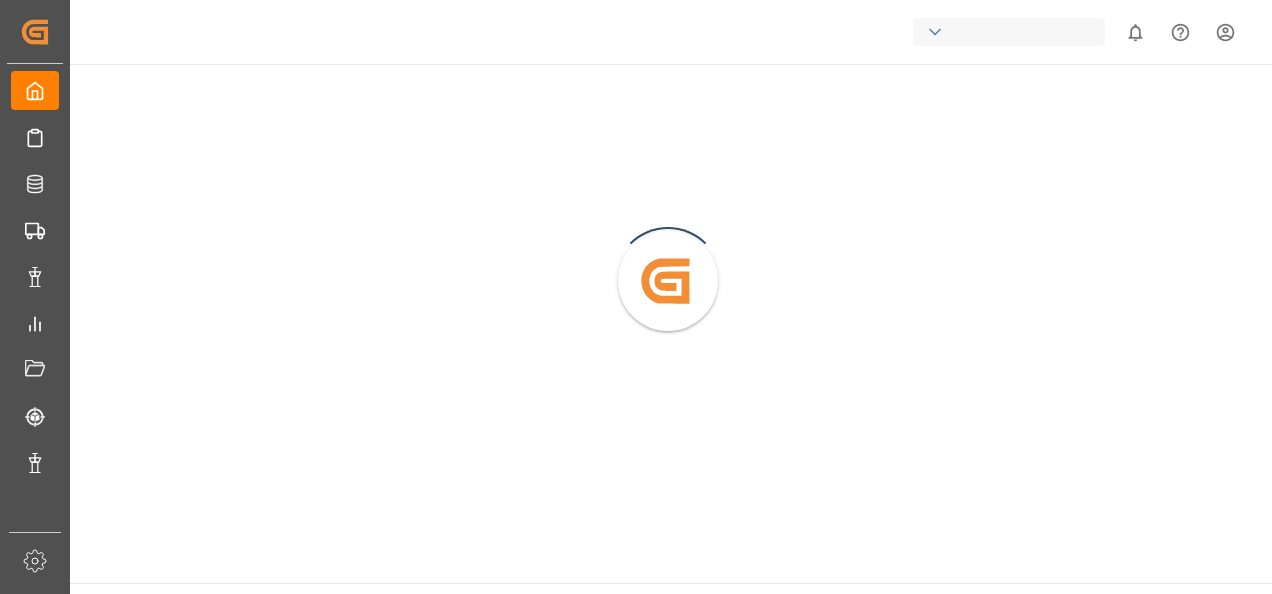 scroll, scrollTop: 0, scrollLeft: 0, axis: both 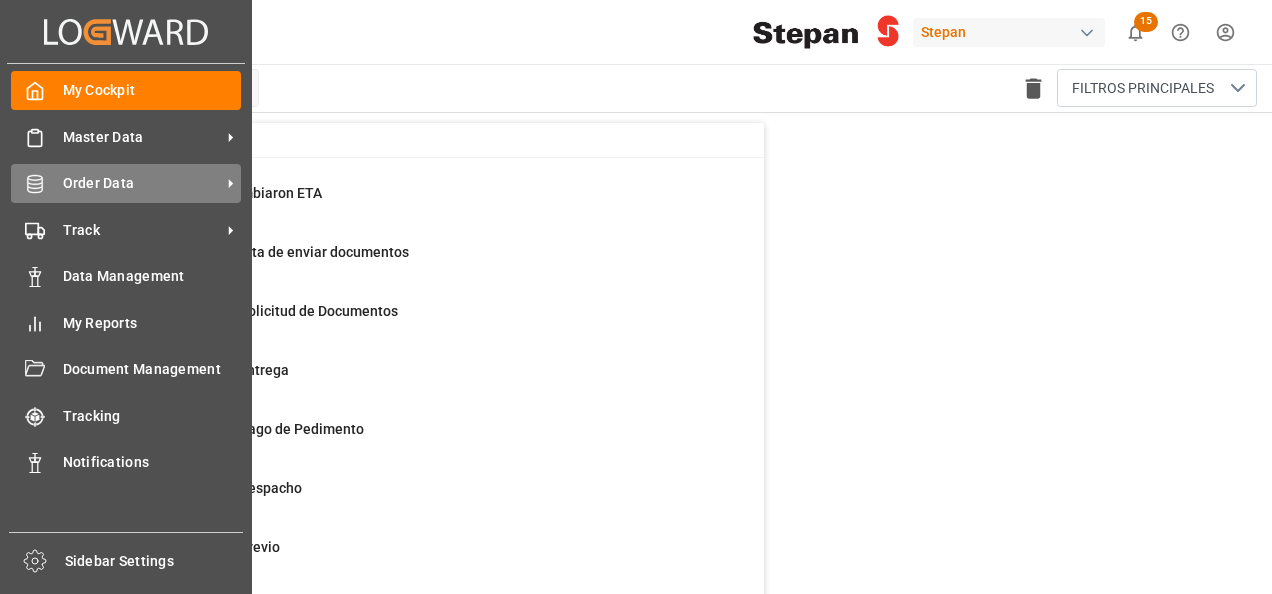 click on "Order Data Order Data" at bounding box center (126, 183) 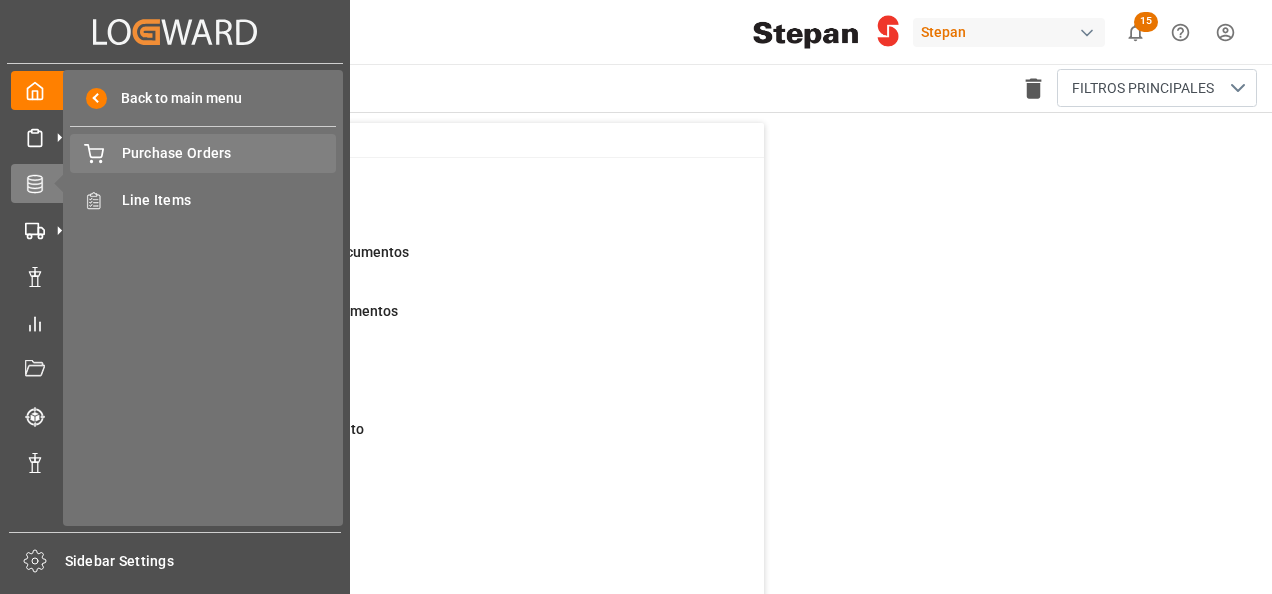 click on "Purchase Orders" at bounding box center [229, 153] 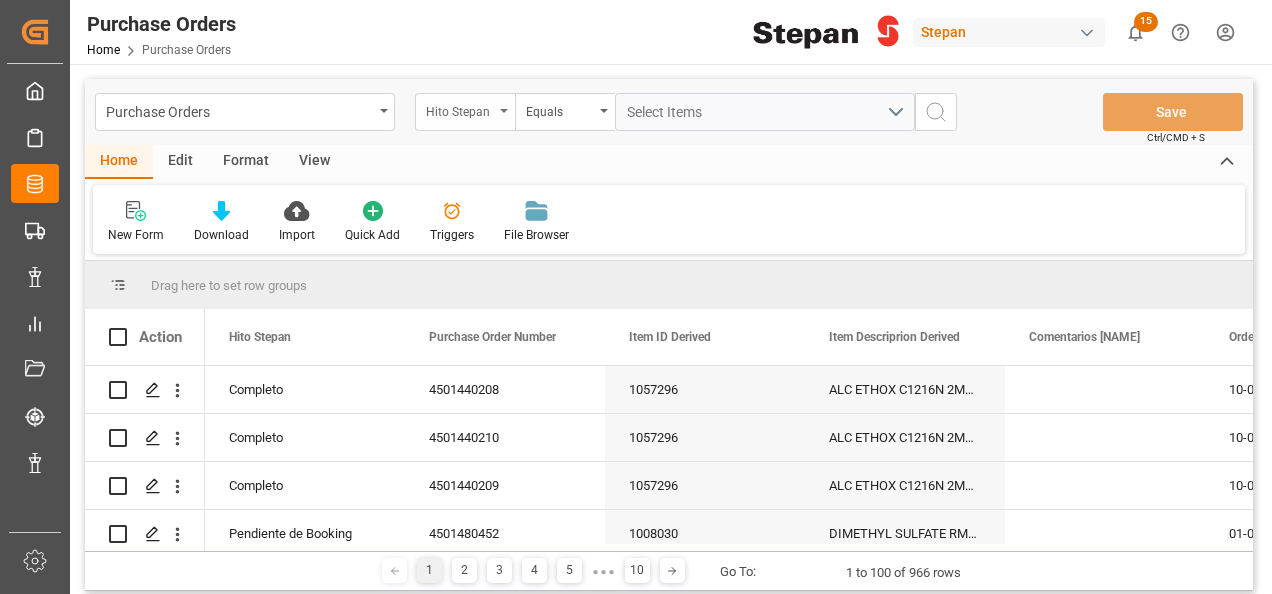 click on "Hito Stepan" at bounding box center (465, 112) 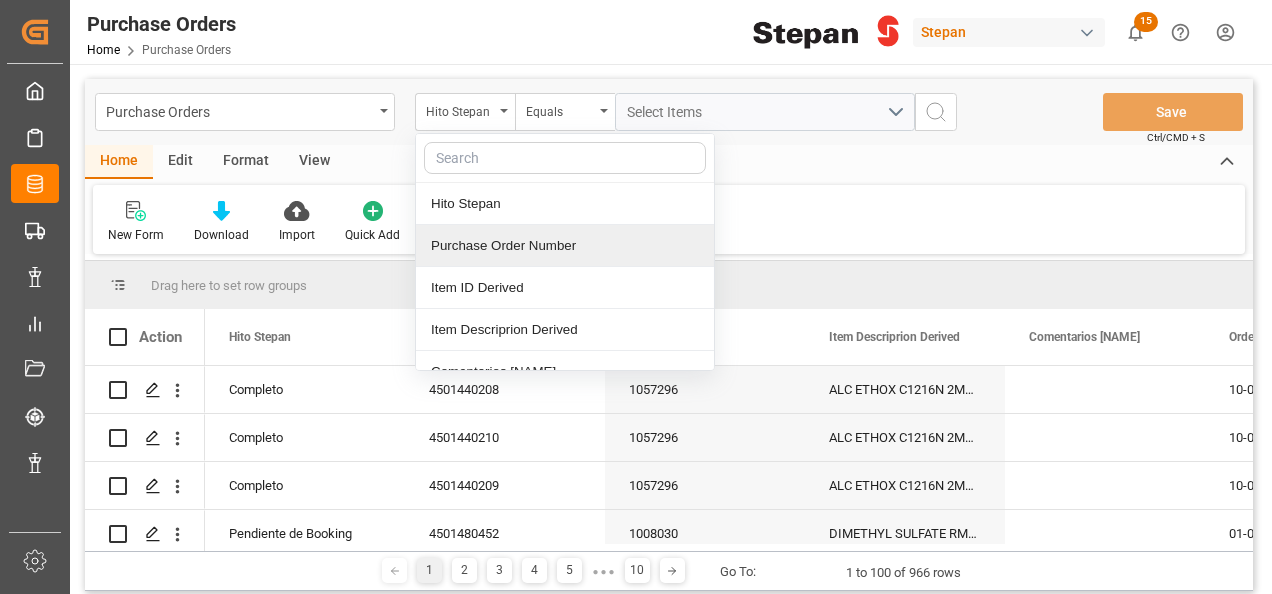 click on "Purchase Order Number" at bounding box center (565, 246) 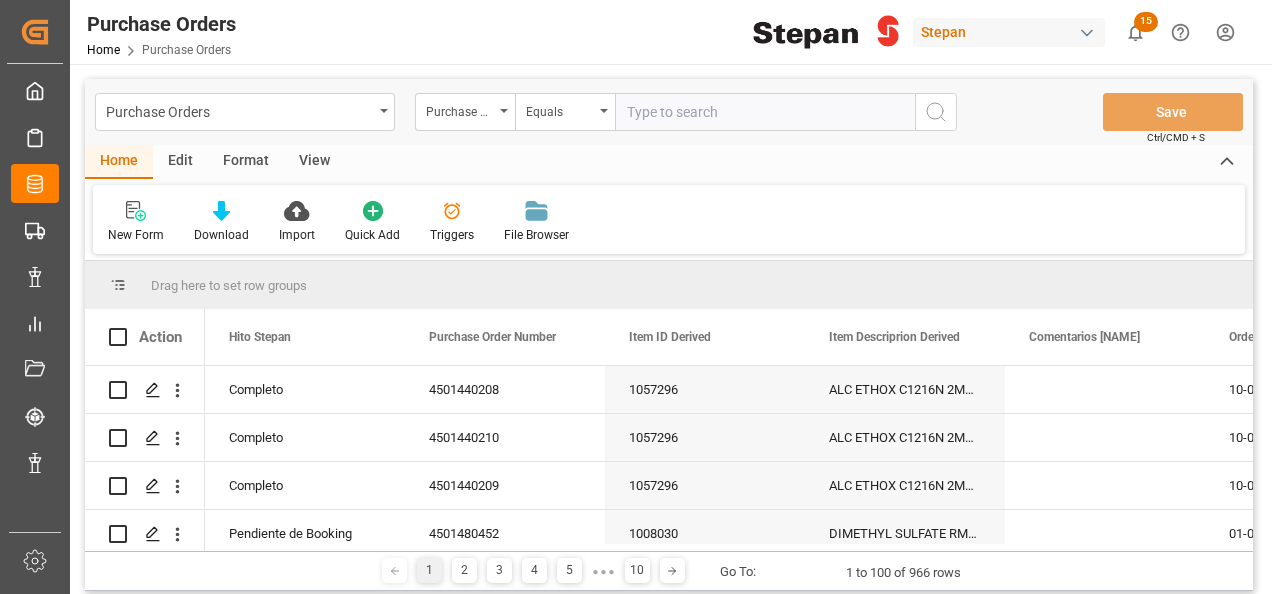 click at bounding box center [765, 112] 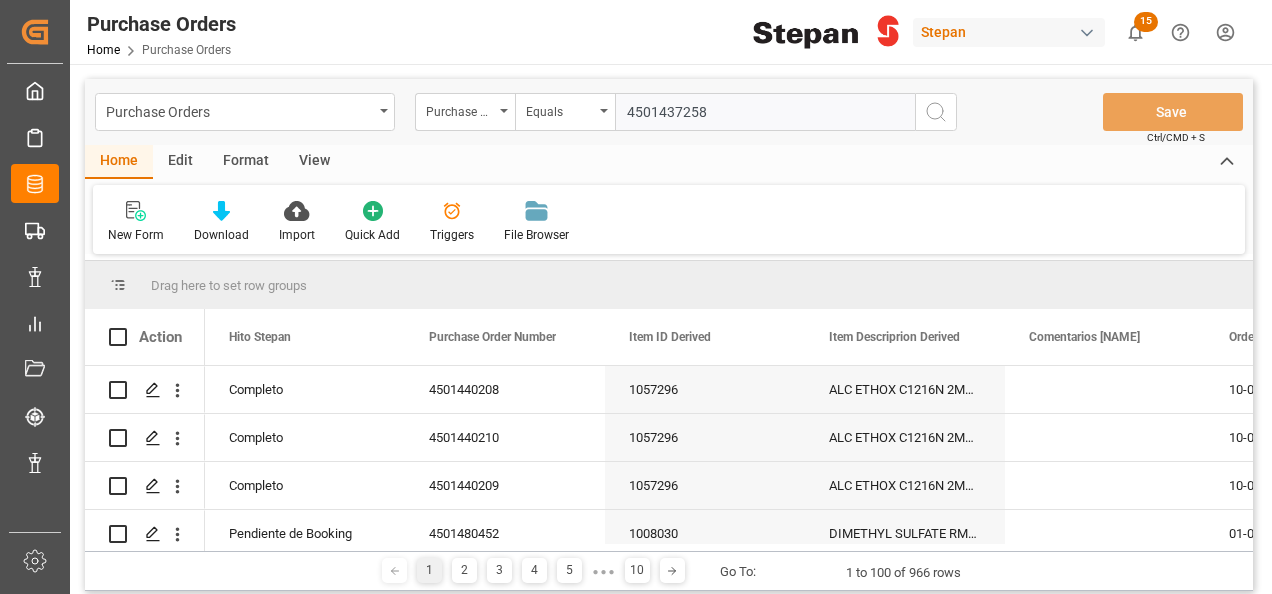 type on "4501437258" 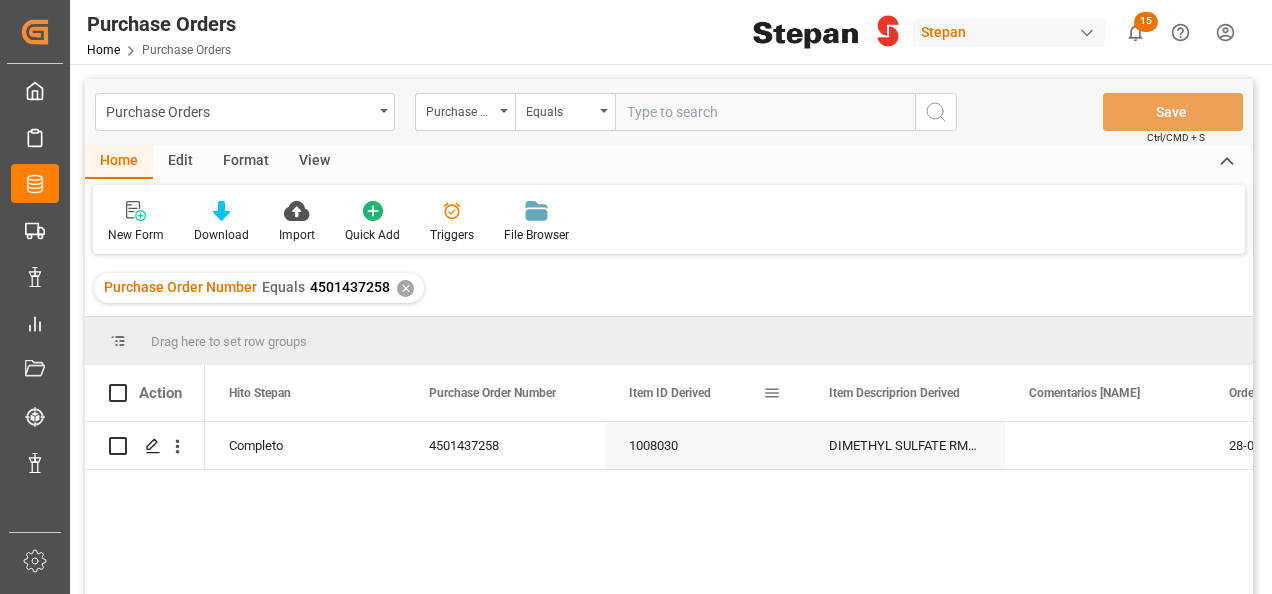 type 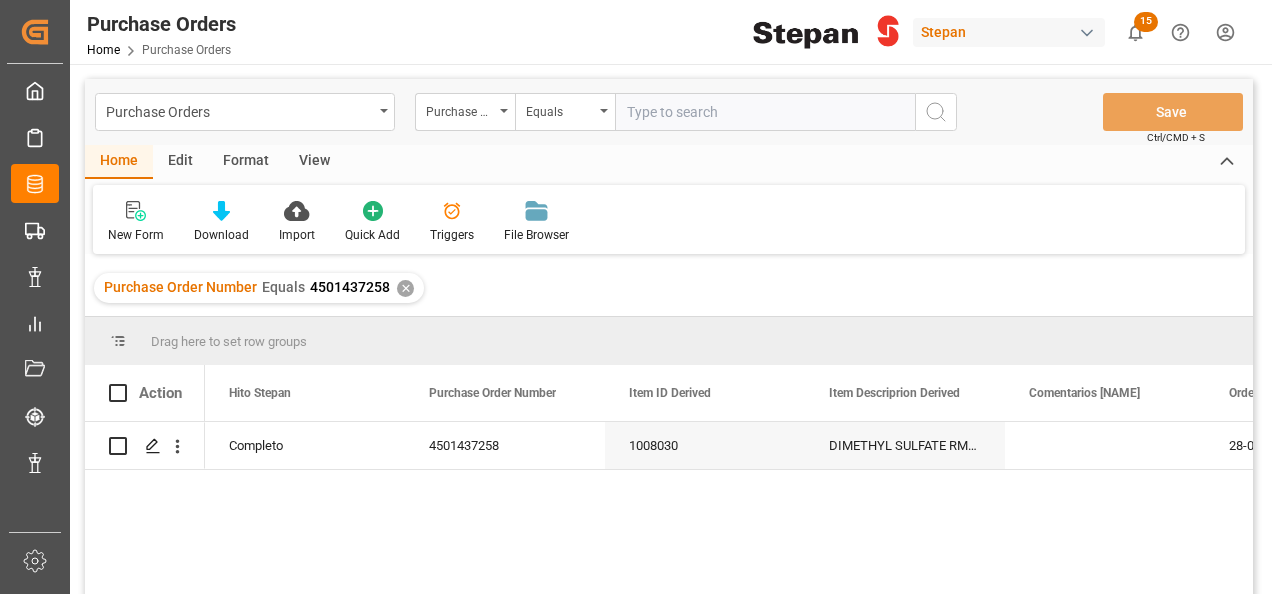 click on "✕" at bounding box center [405, 288] 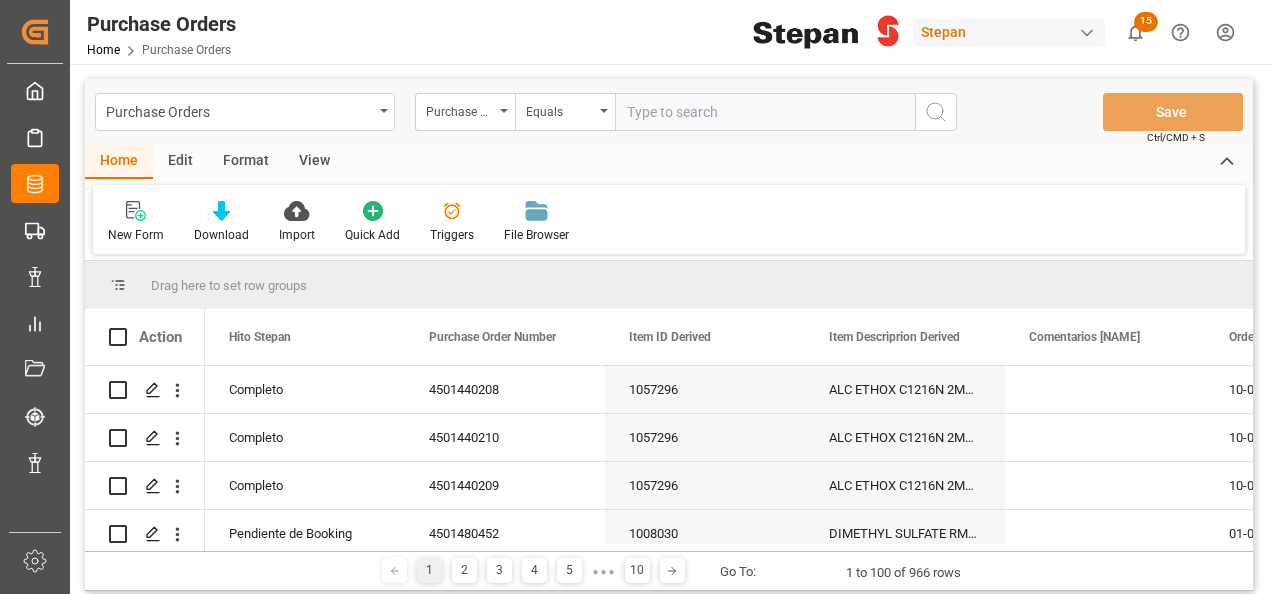 click at bounding box center (765, 112) 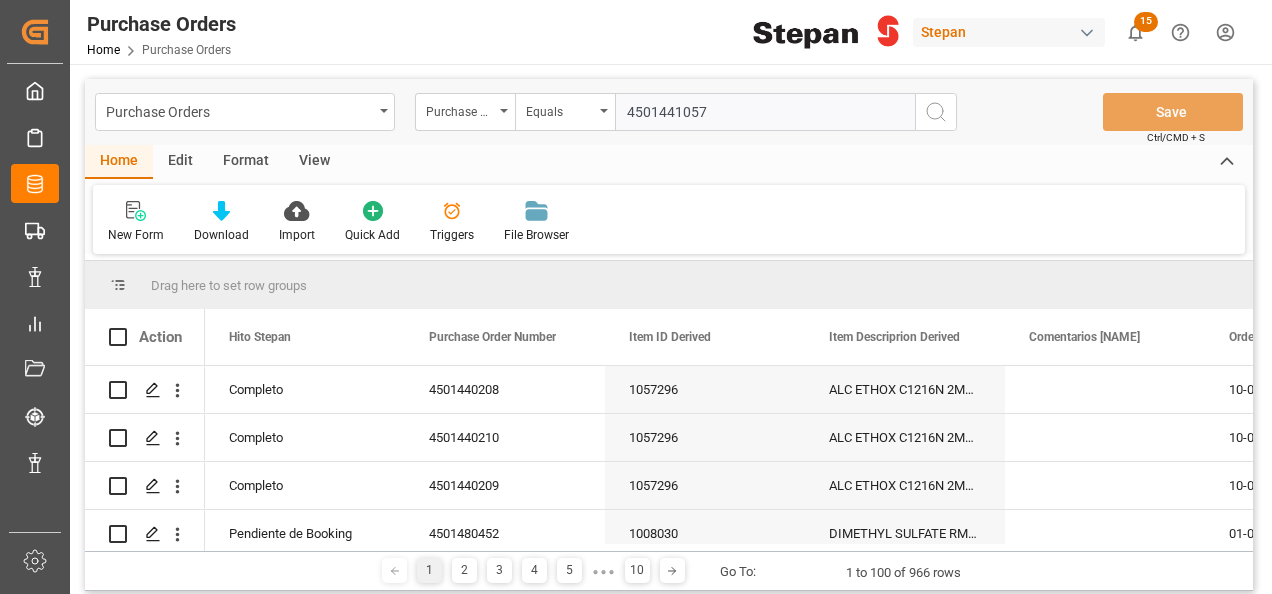 type on "4501441057" 